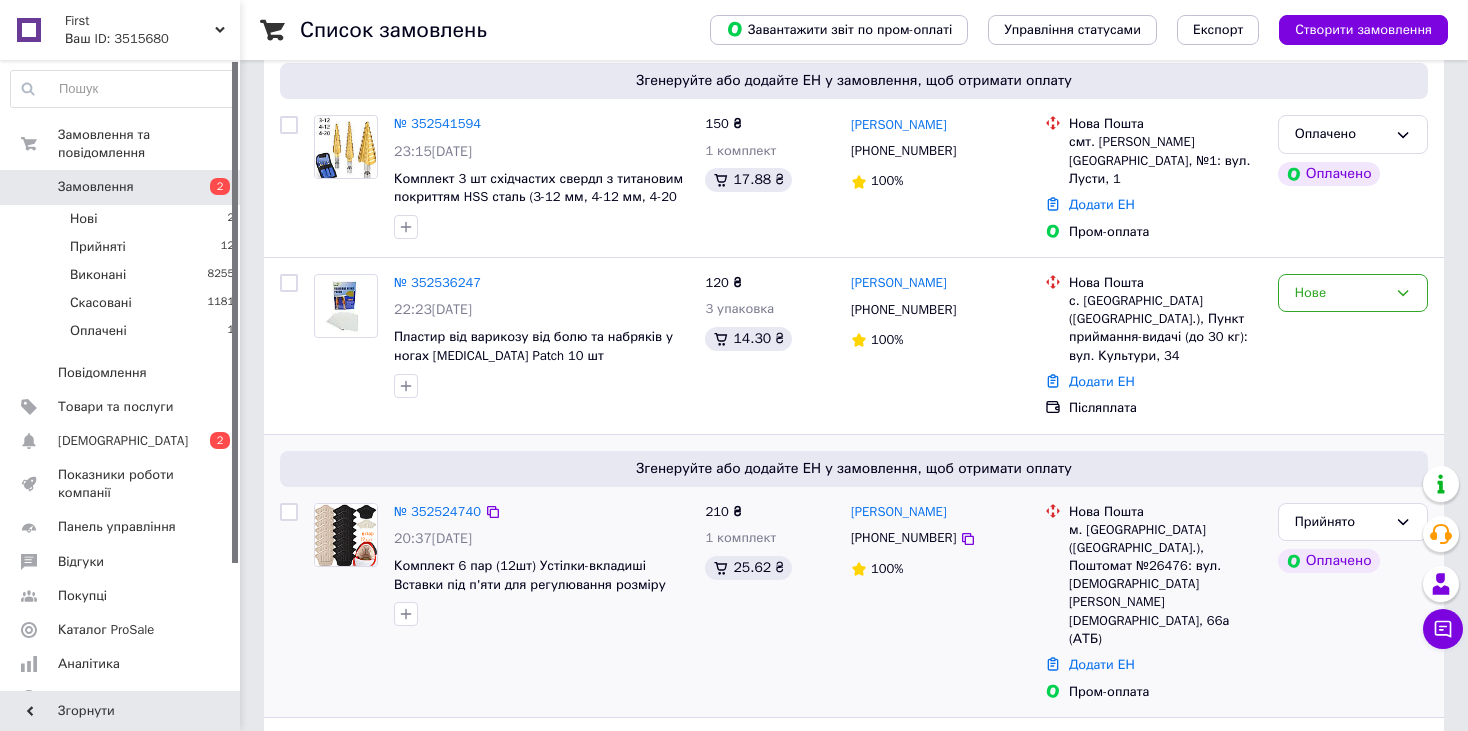 scroll, scrollTop: 300, scrollLeft: 0, axis: vertical 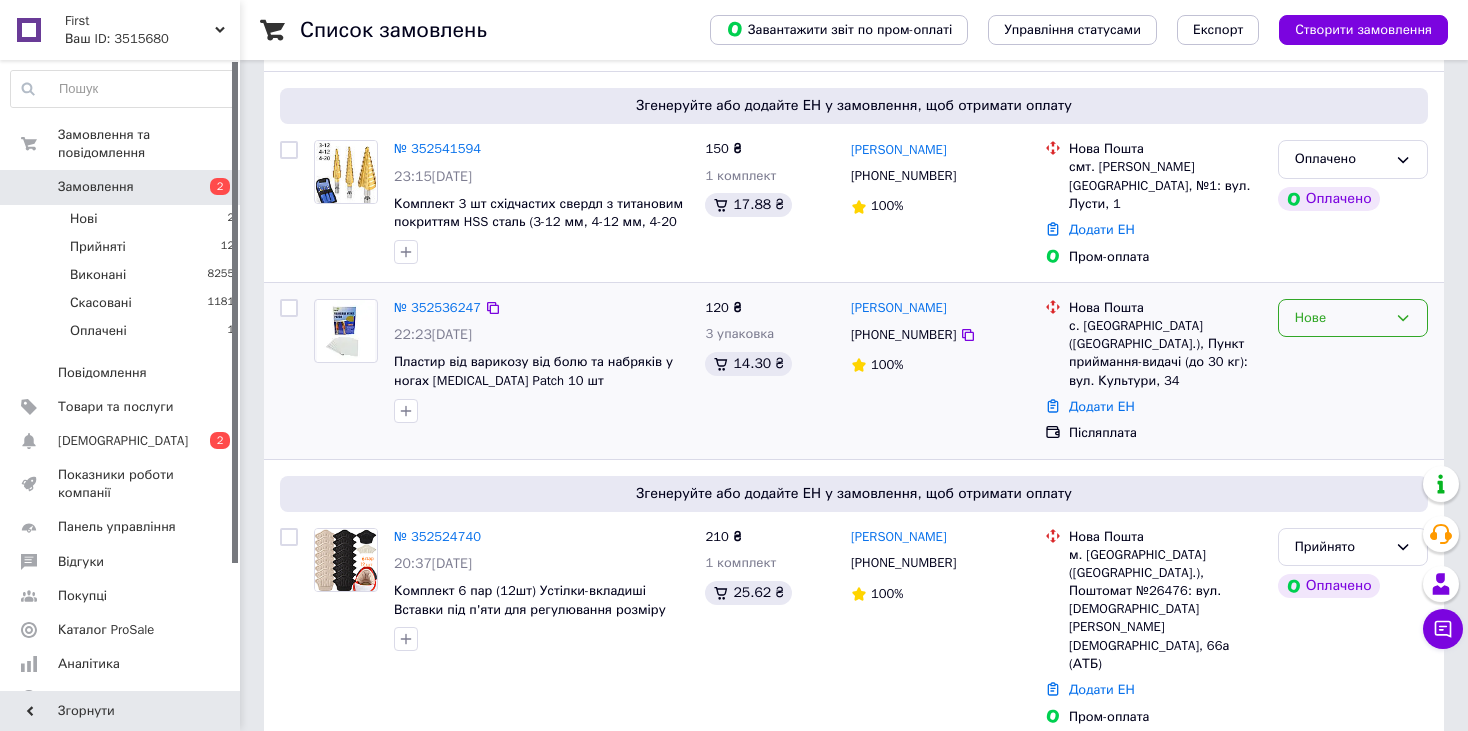 click on "Нове" at bounding box center [1341, 318] 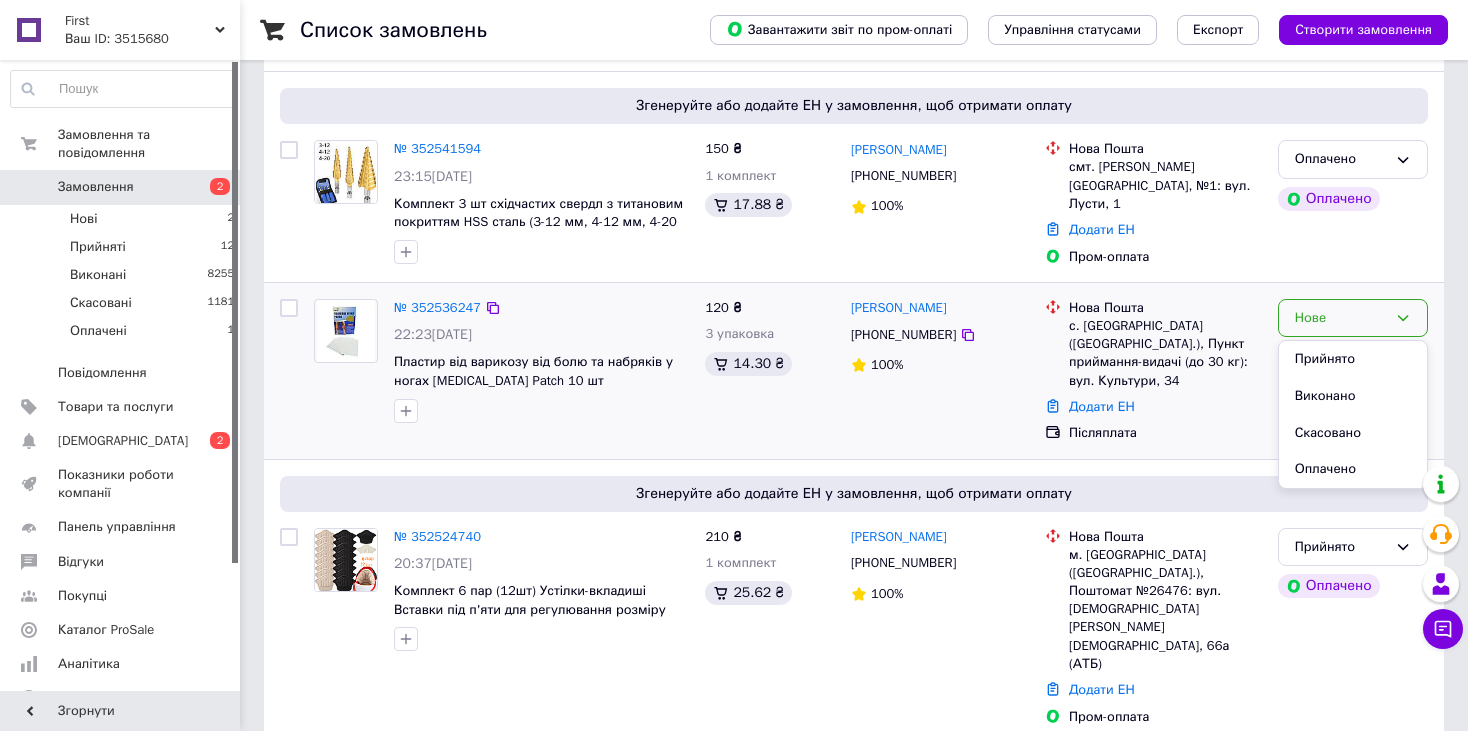 click on "Прийнято" at bounding box center [1353, 359] 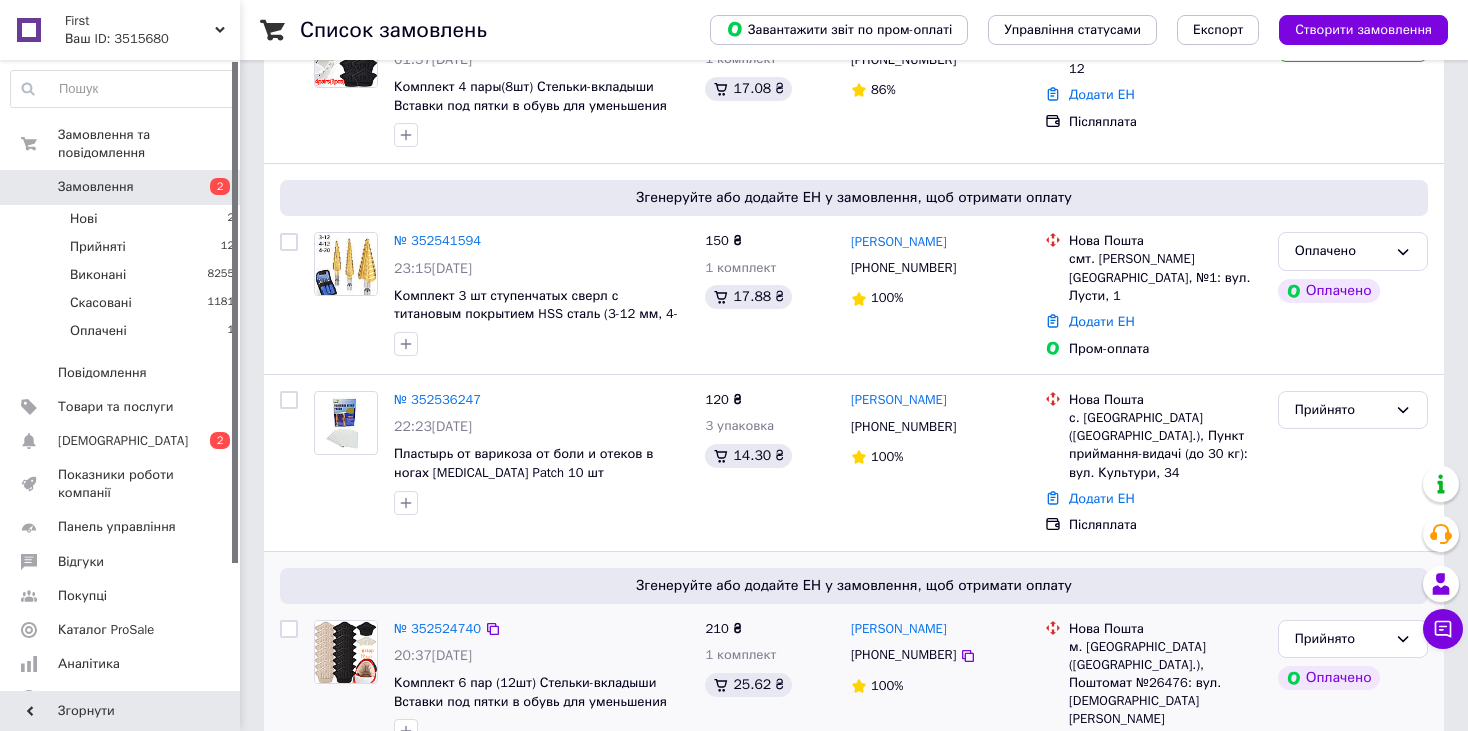 scroll, scrollTop: 200, scrollLeft: 0, axis: vertical 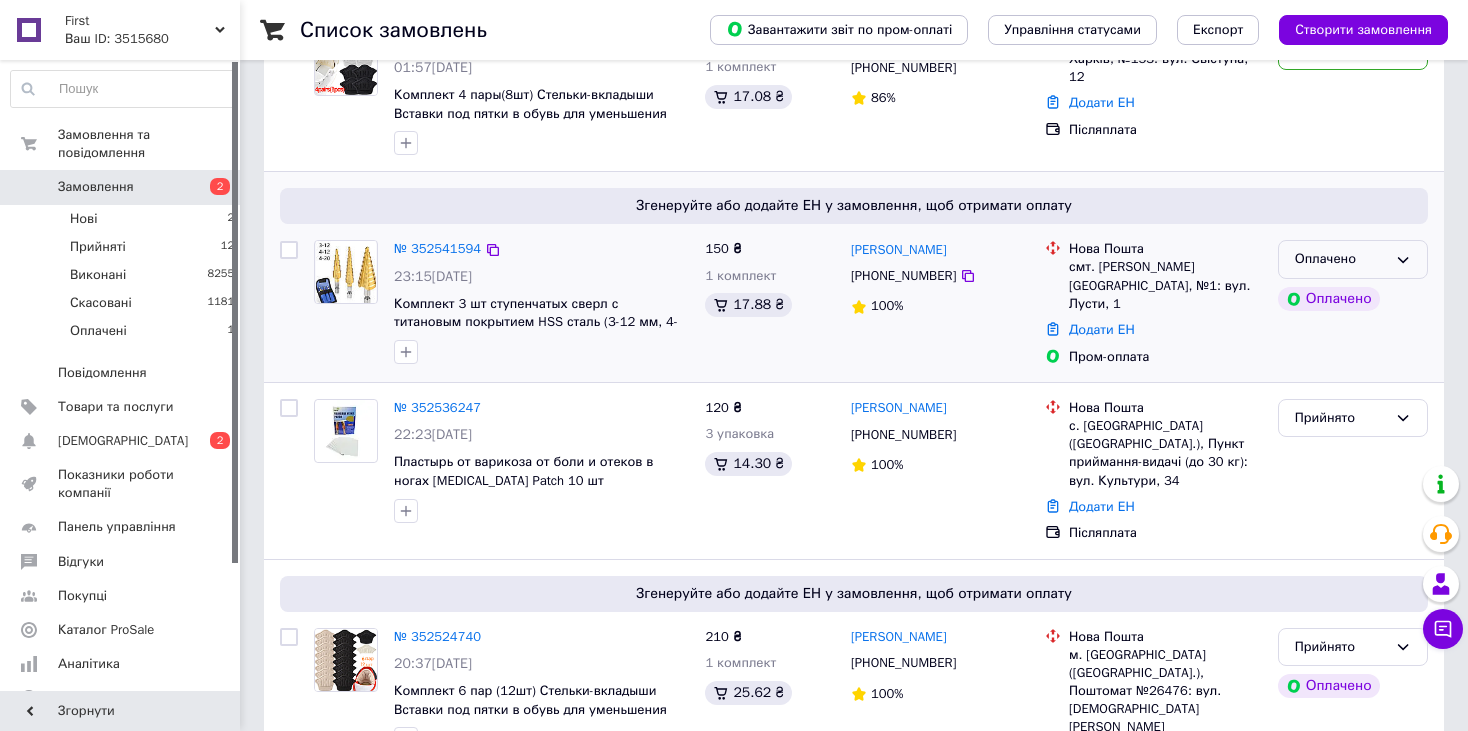 click on "Оплачено" at bounding box center (1353, 259) 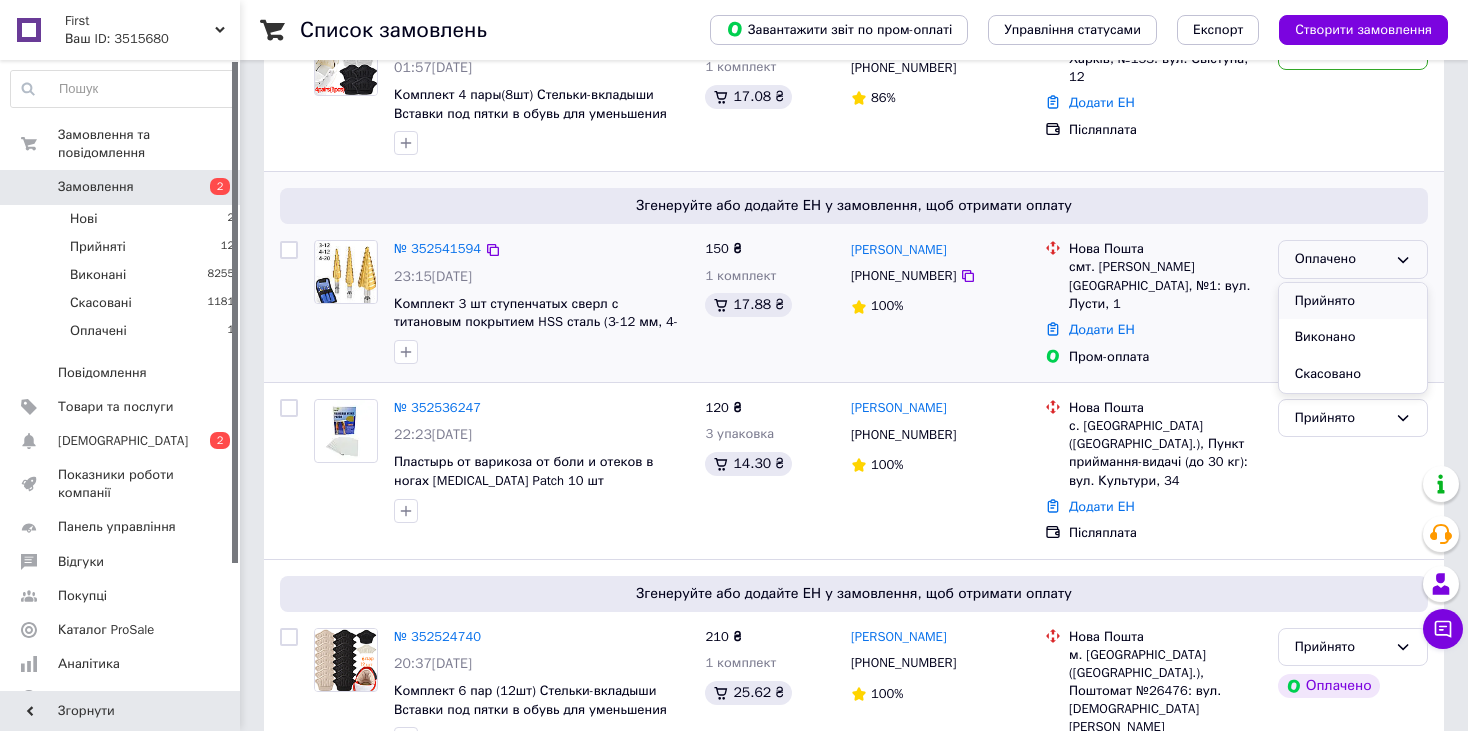 click on "Прийнято" at bounding box center [1353, 301] 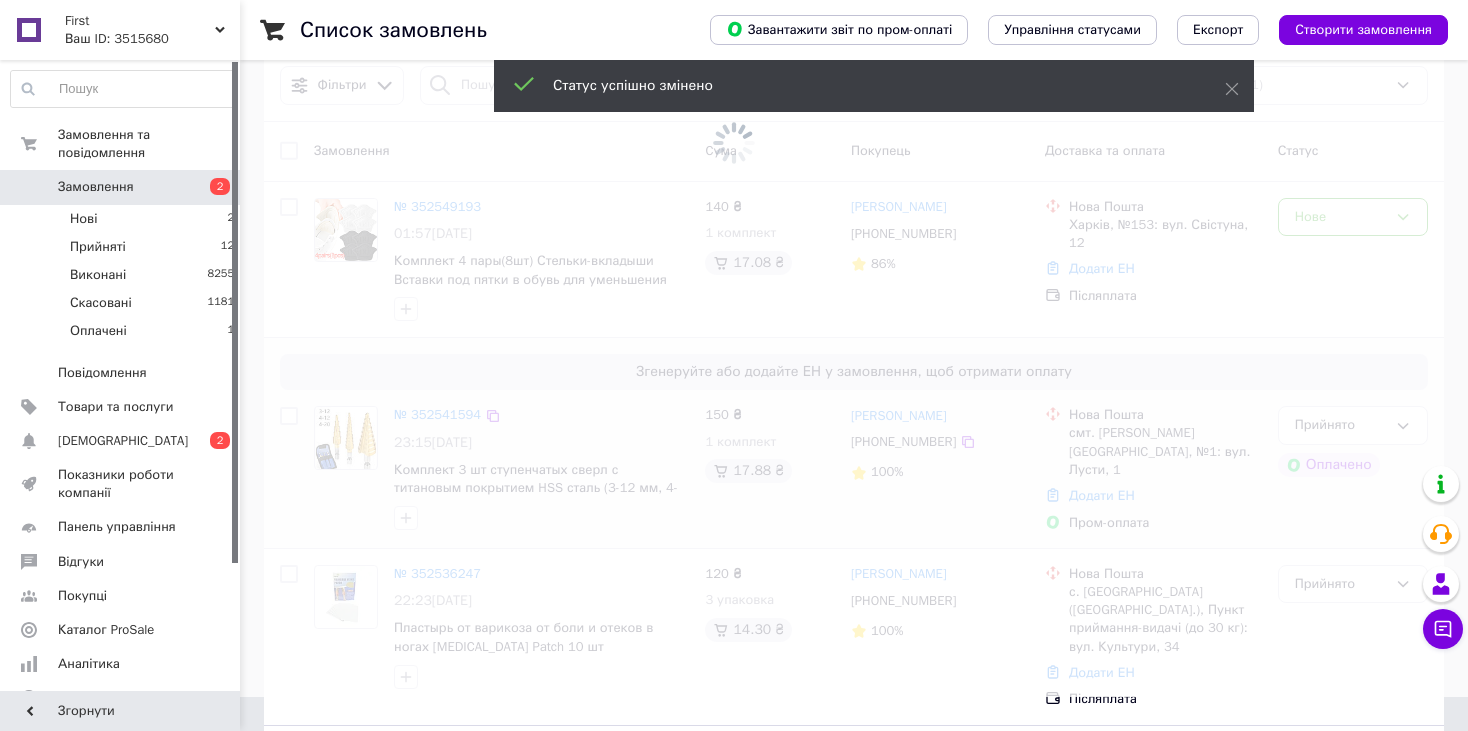 scroll, scrollTop: 0, scrollLeft: 0, axis: both 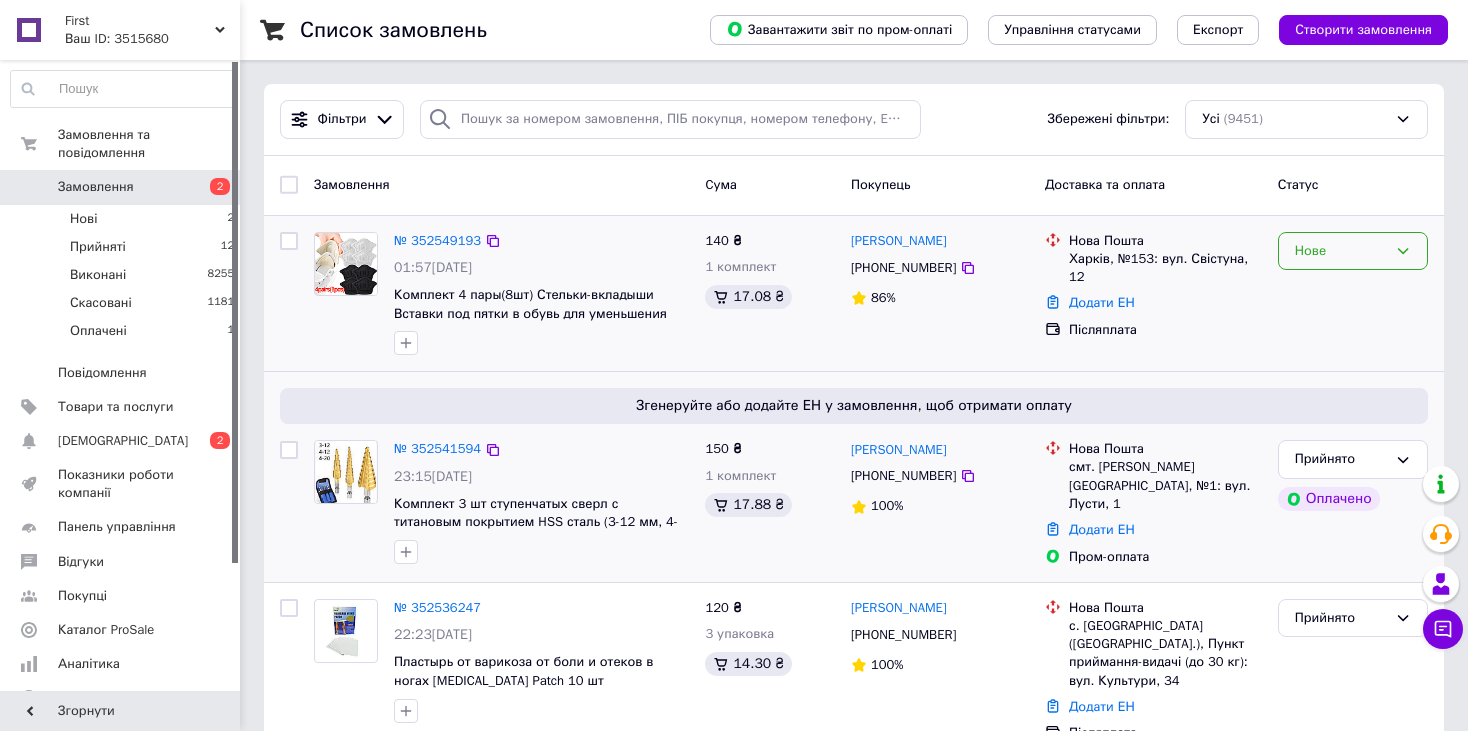 click on "Нове" at bounding box center [1341, 251] 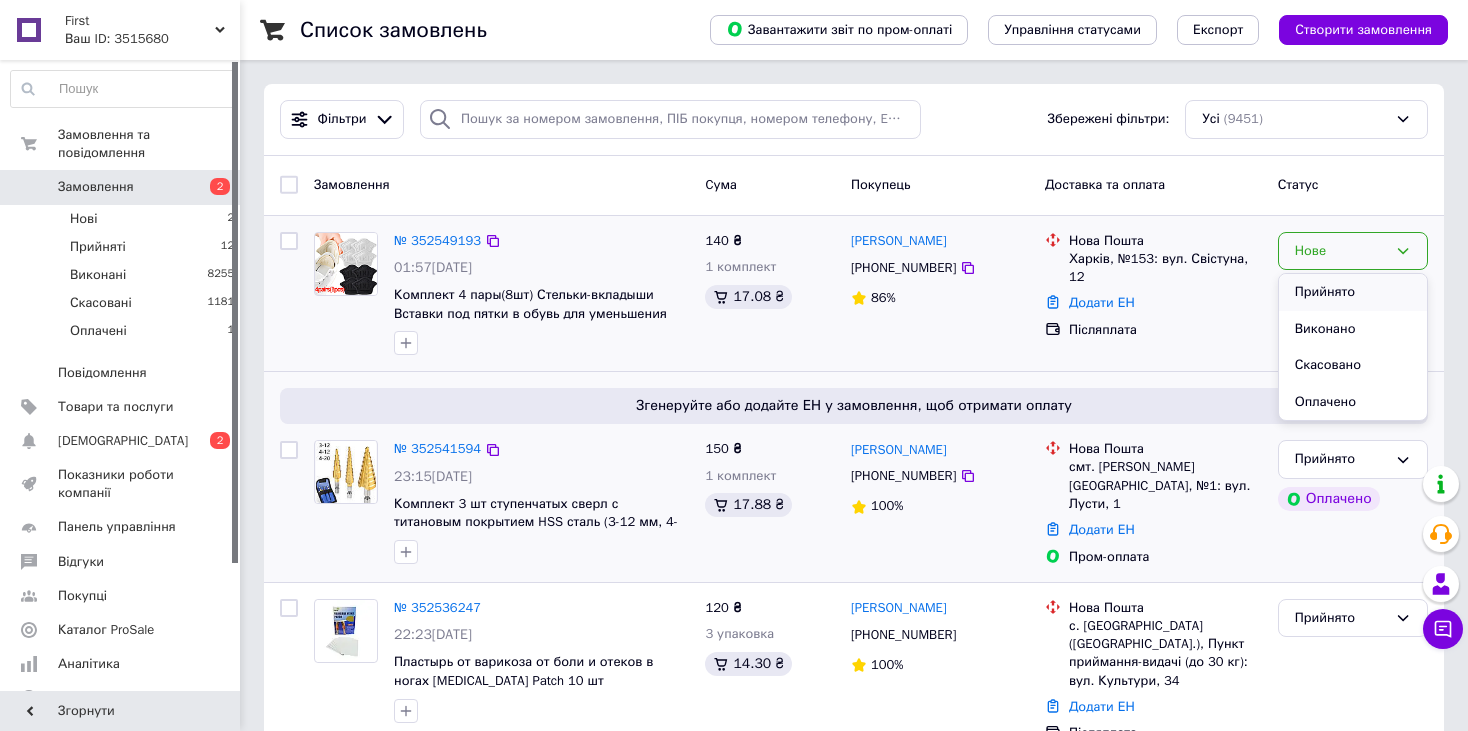click on "Прийнято" at bounding box center (1353, 292) 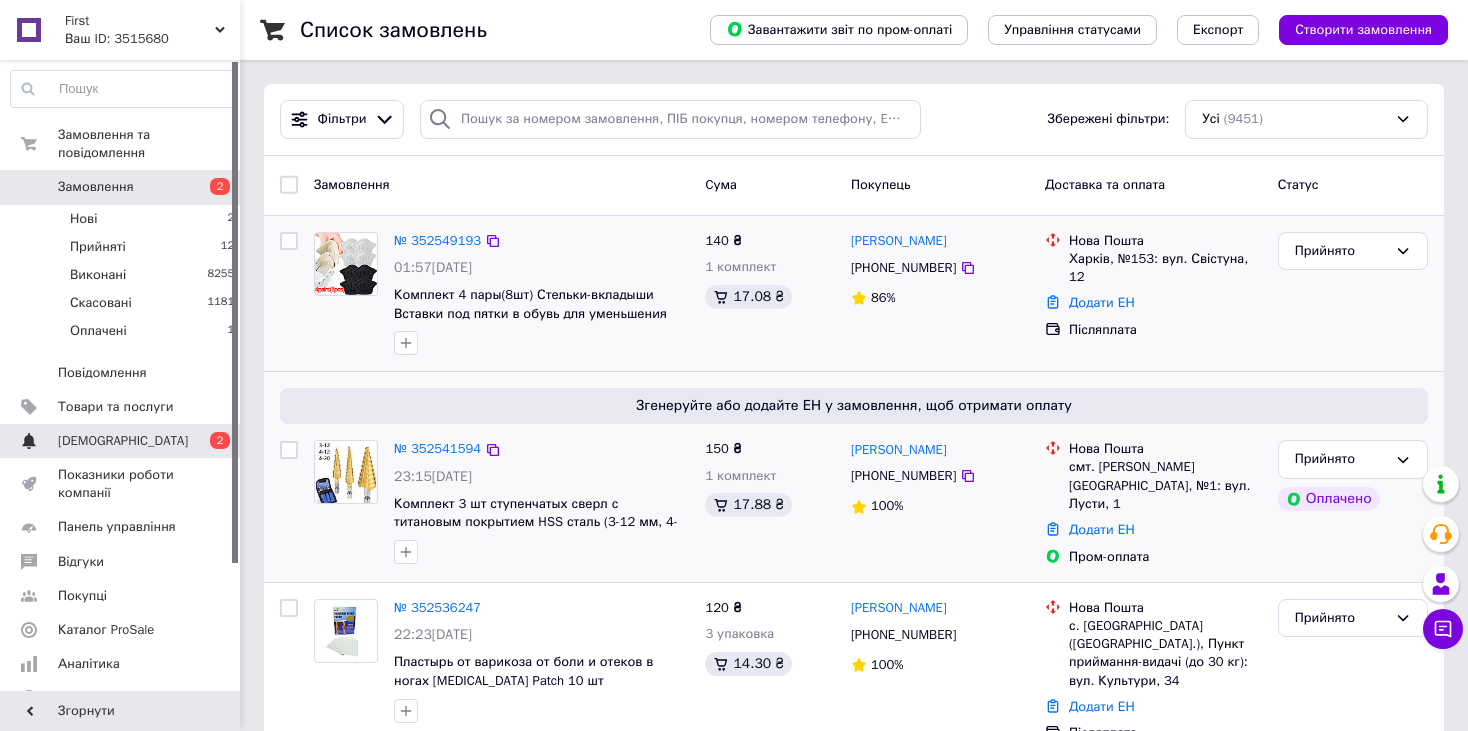 click on "[DEMOGRAPHIC_DATA]" at bounding box center (123, 441) 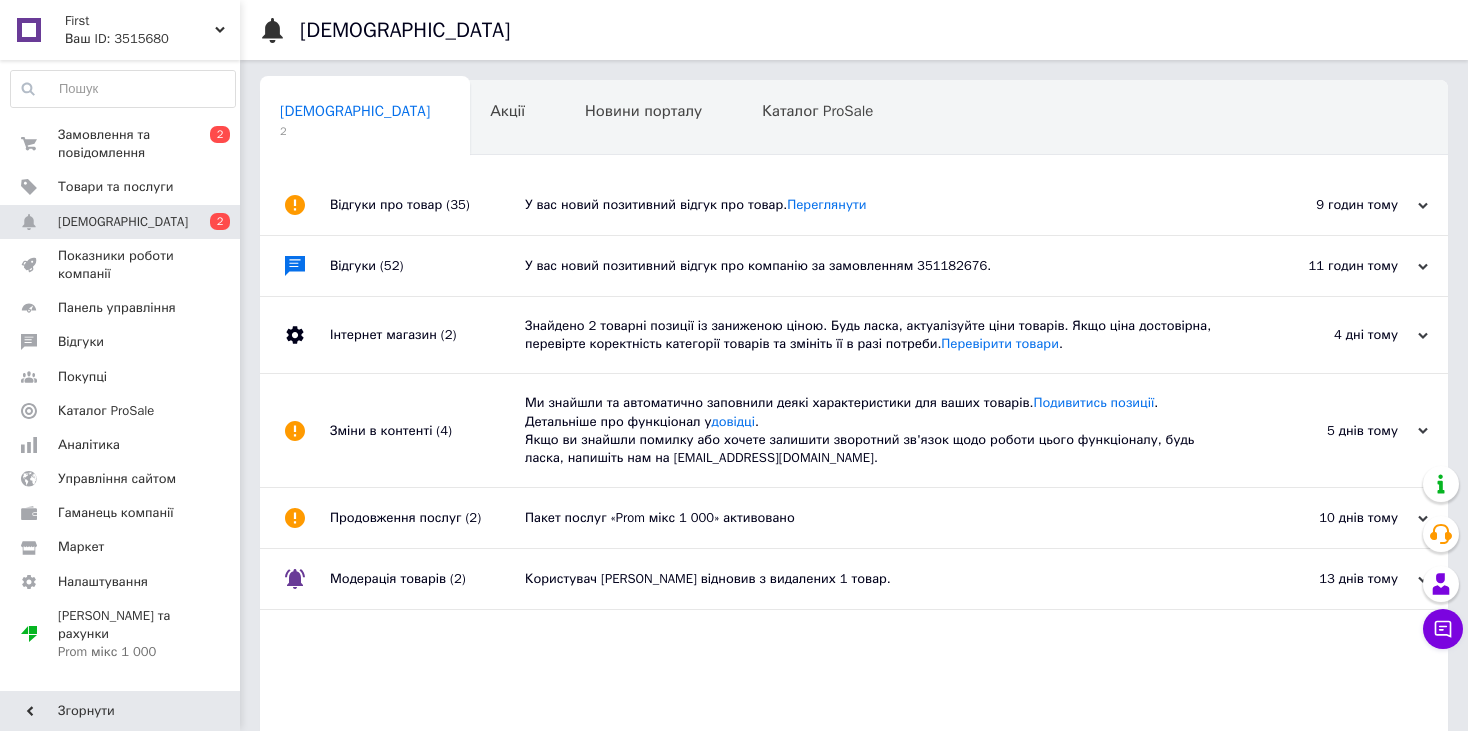 click on "У вас новий позитивний відгук про компанію за замовленням 351182676." at bounding box center (876, 266) 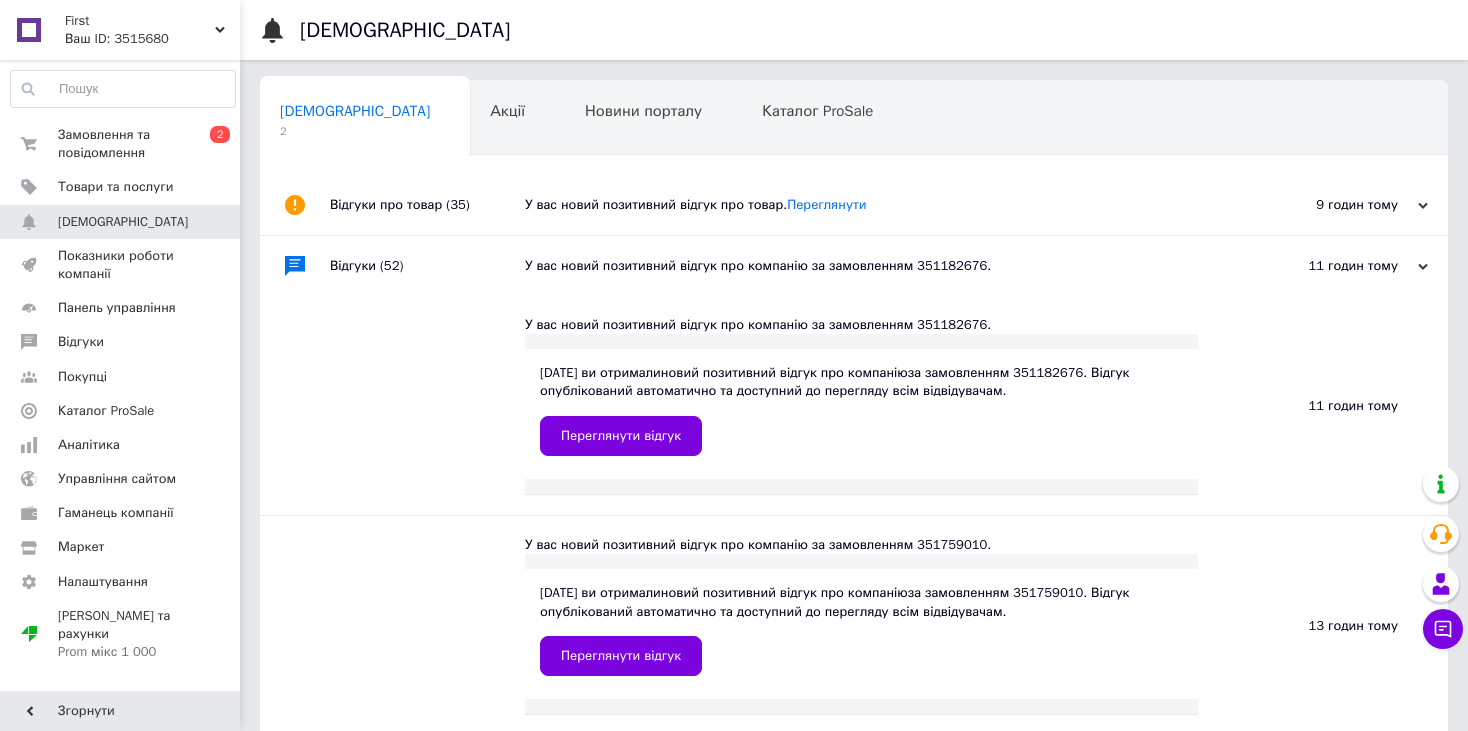 click on "У вас новий позитивний відгук про товар.  Переглянути" at bounding box center (876, 205) 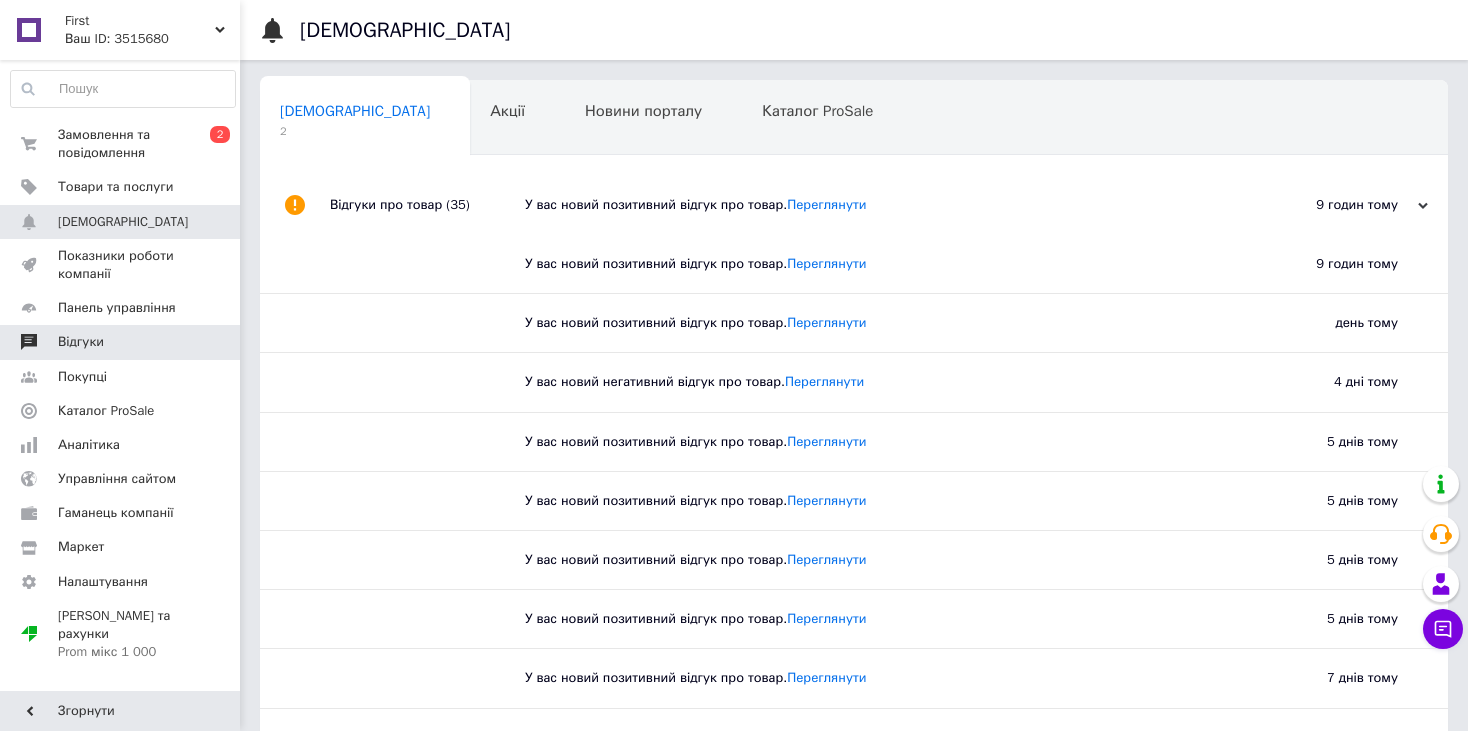 click on "Відгуки" at bounding box center (81, 342) 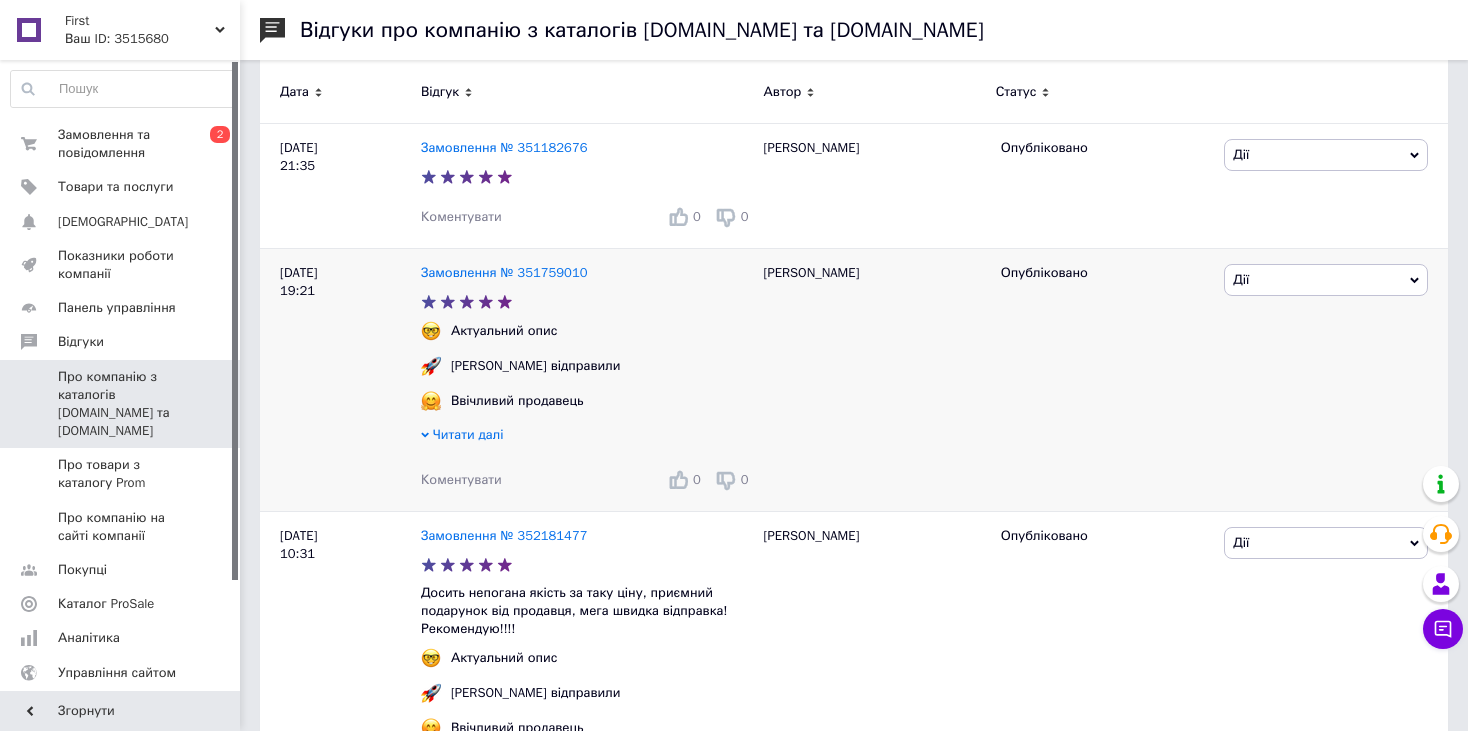 scroll, scrollTop: 300, scrollLeft: 0, axis: vertical 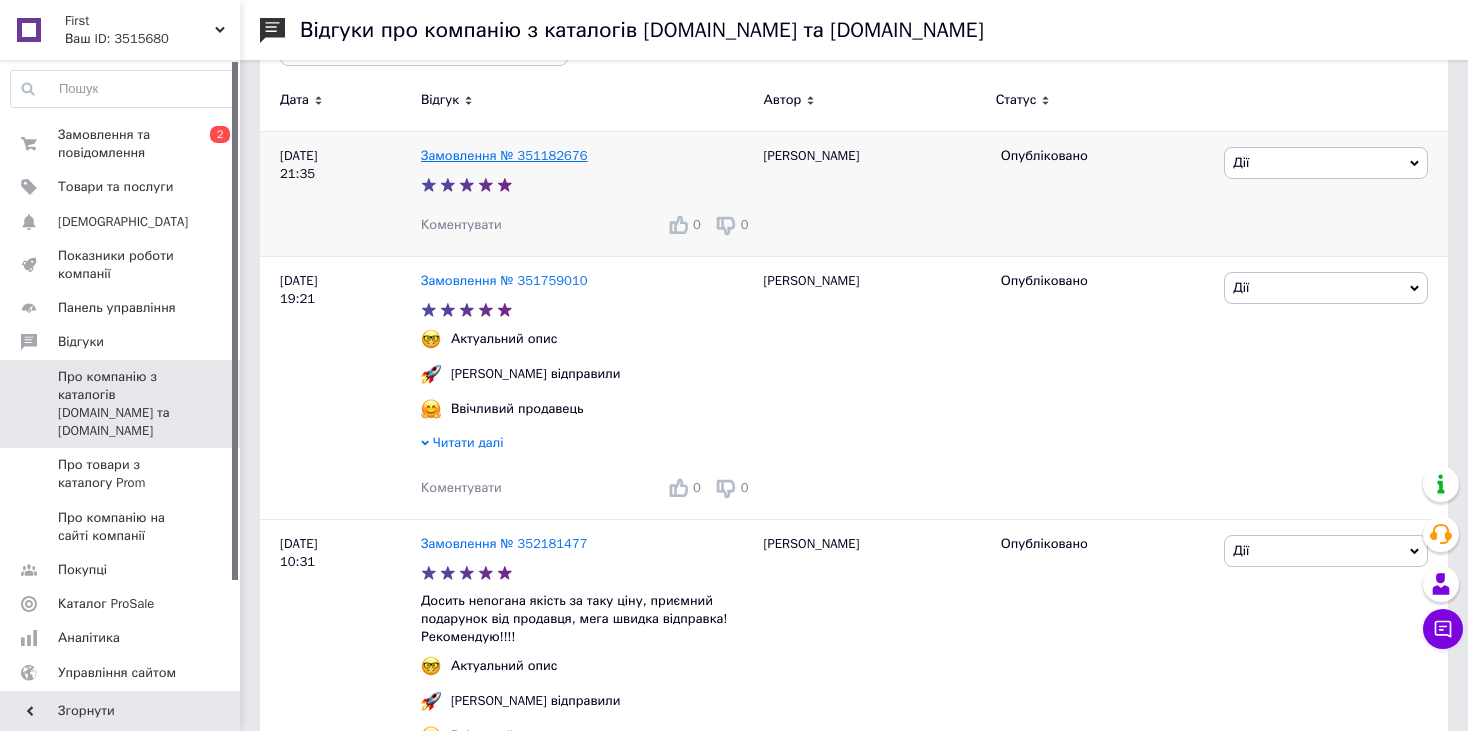 click on "Замовлення № 351182676" at bounding box center [504, 155] 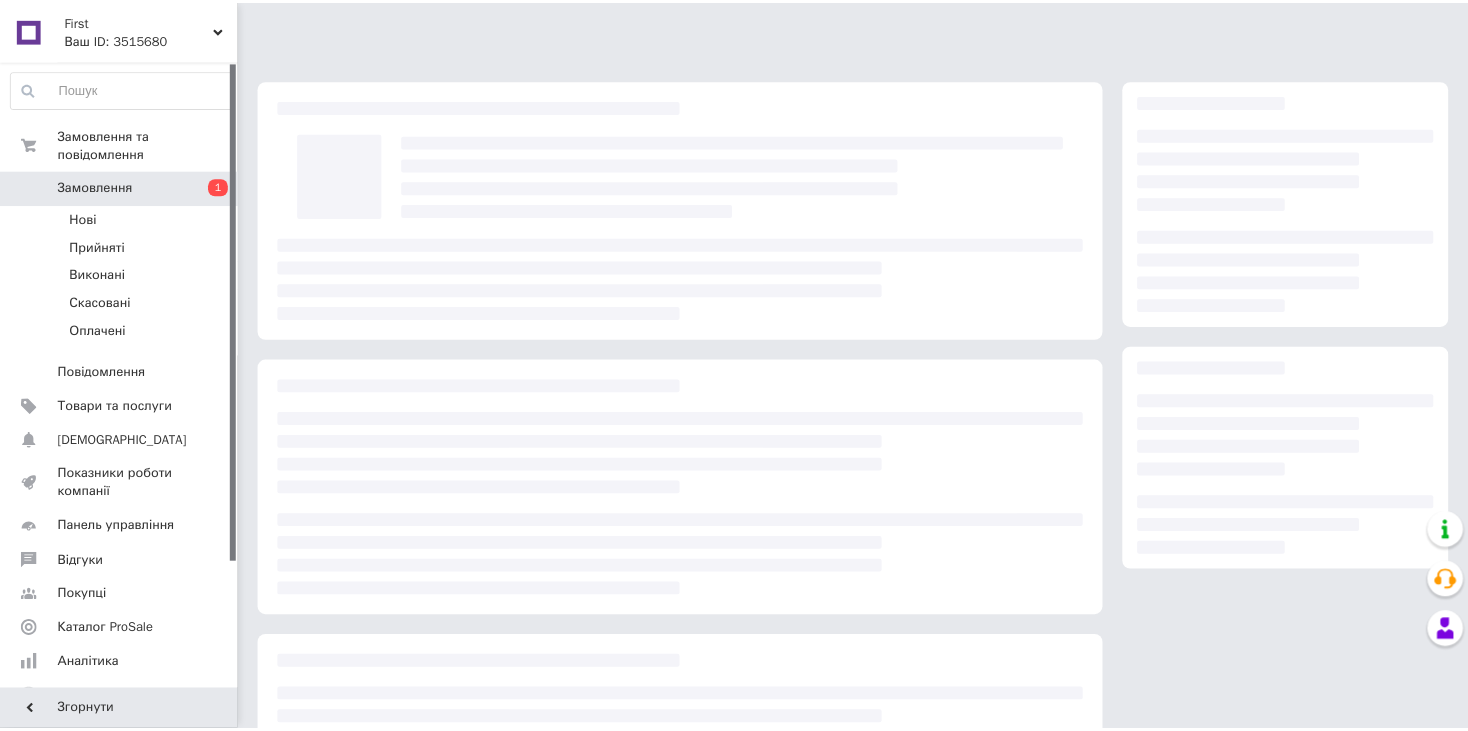 scroll, scrollTop: 0, scrollLeft: 0, axis: both 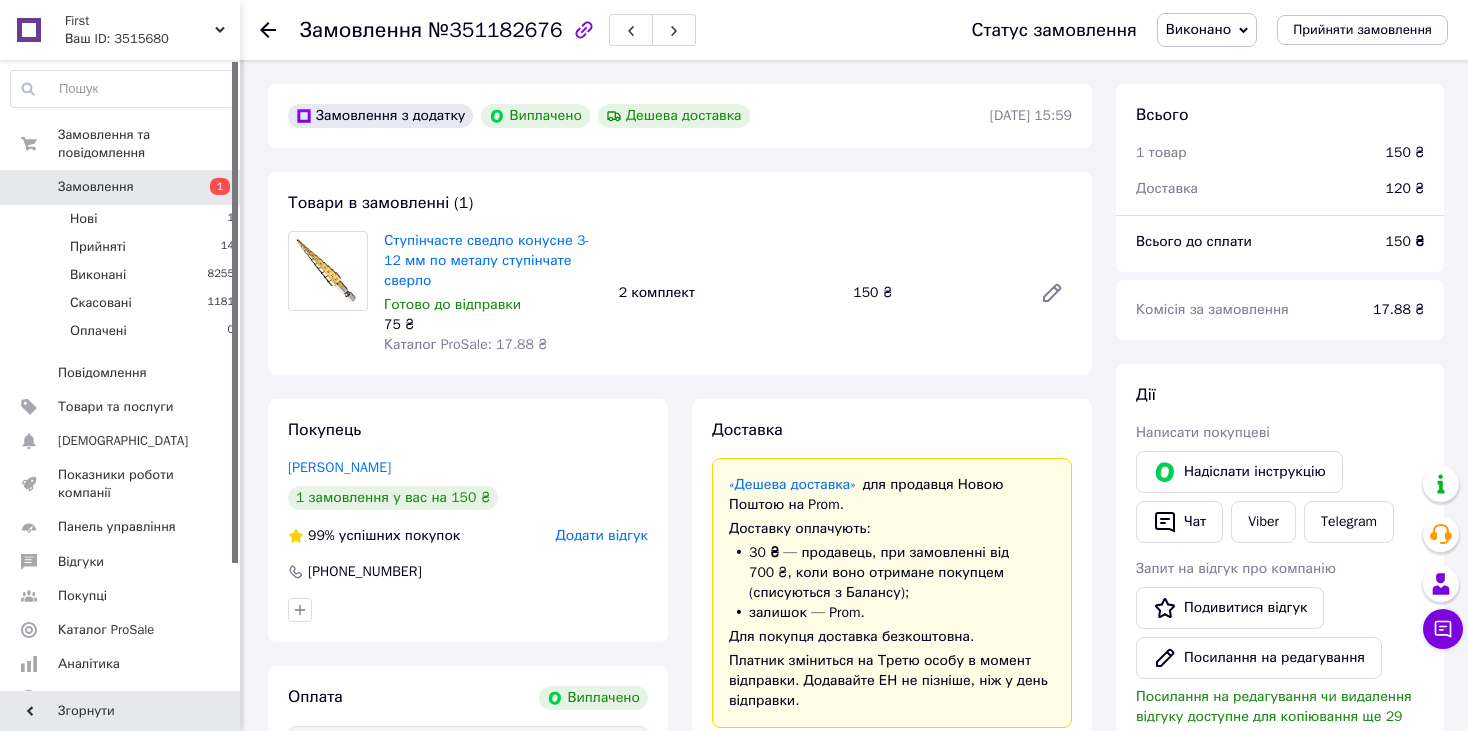 click on "Замовлення 1" at bounding box center [123, 187] 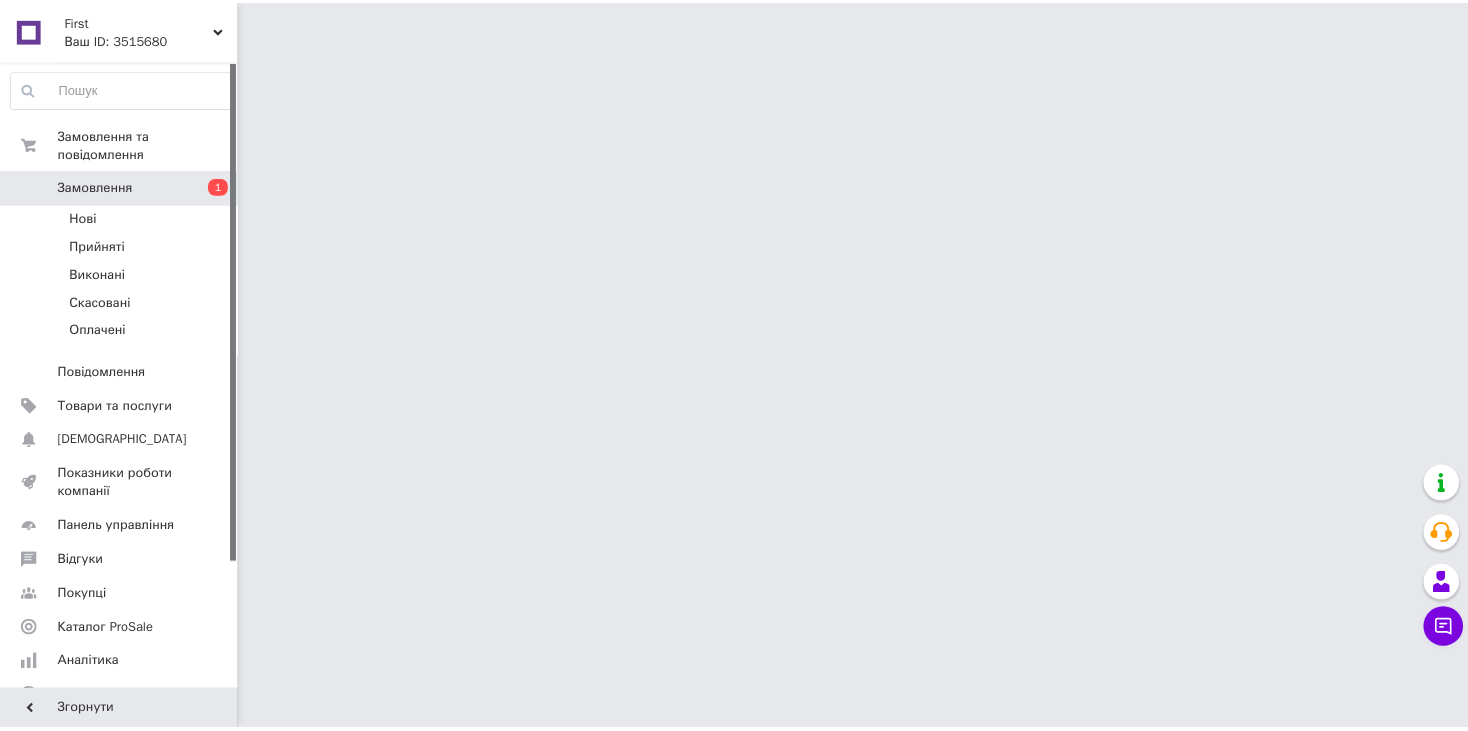 scroll, scrollTop: 0, scrollLeft: 0, axis: both 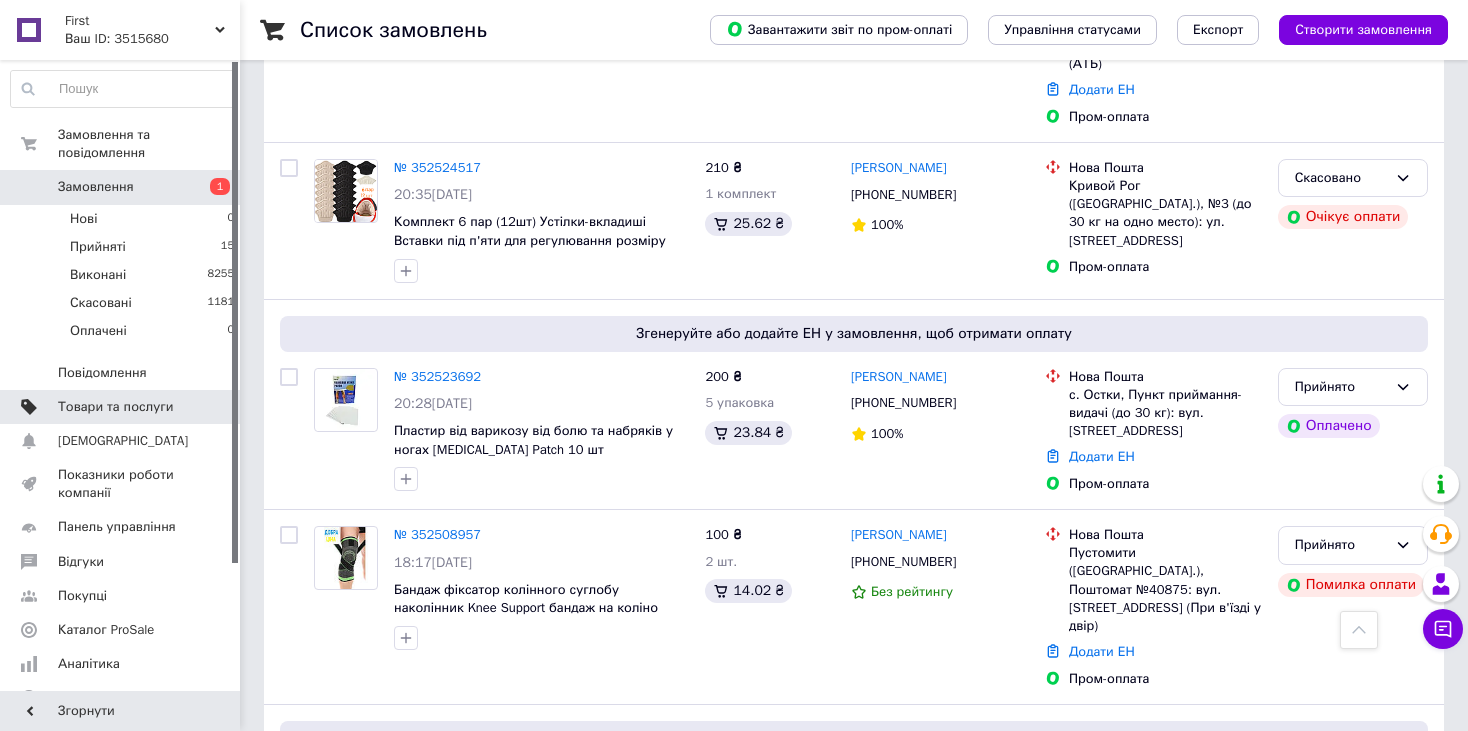 click on "Товари та послуги" at bounding box center (123, 407) 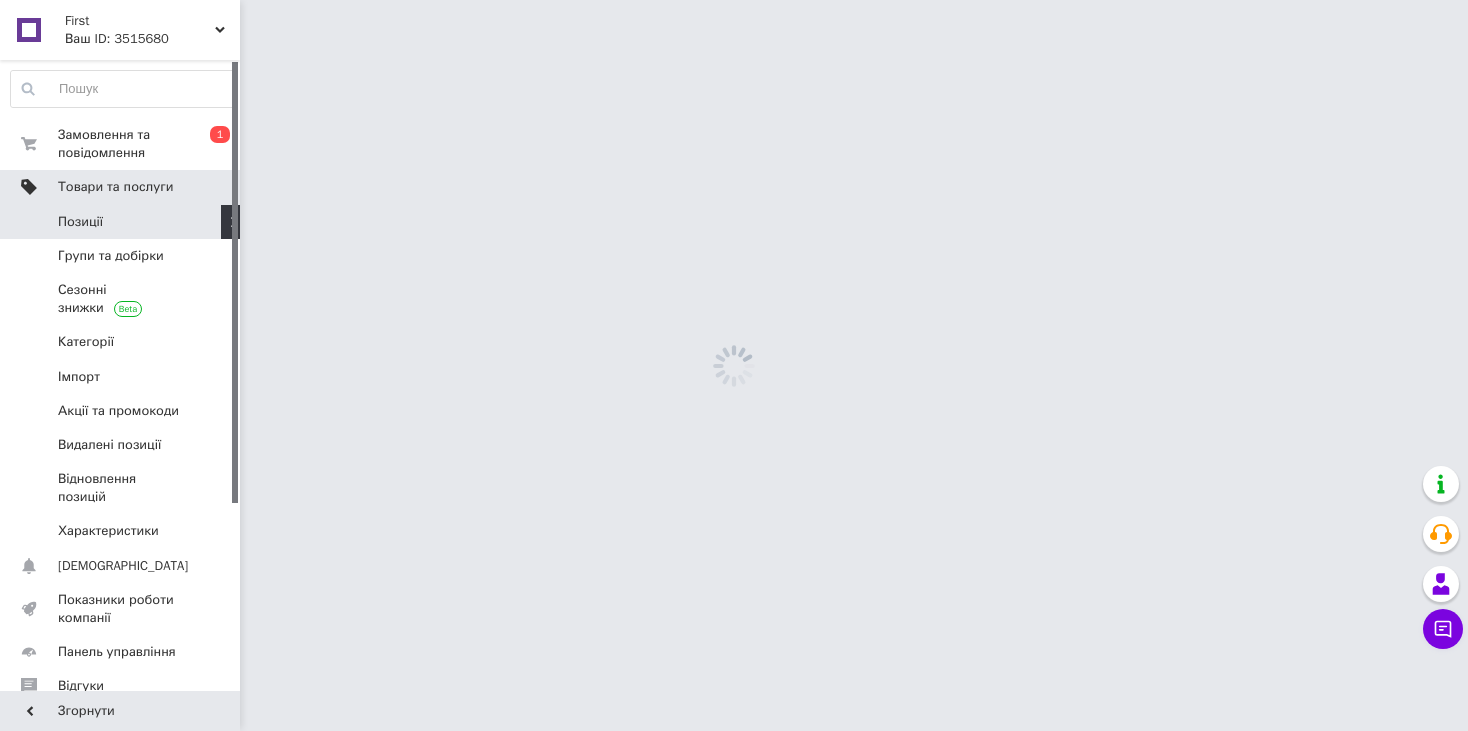 scroll, scrollTop: 0, scrollLeft: 0, axis: both 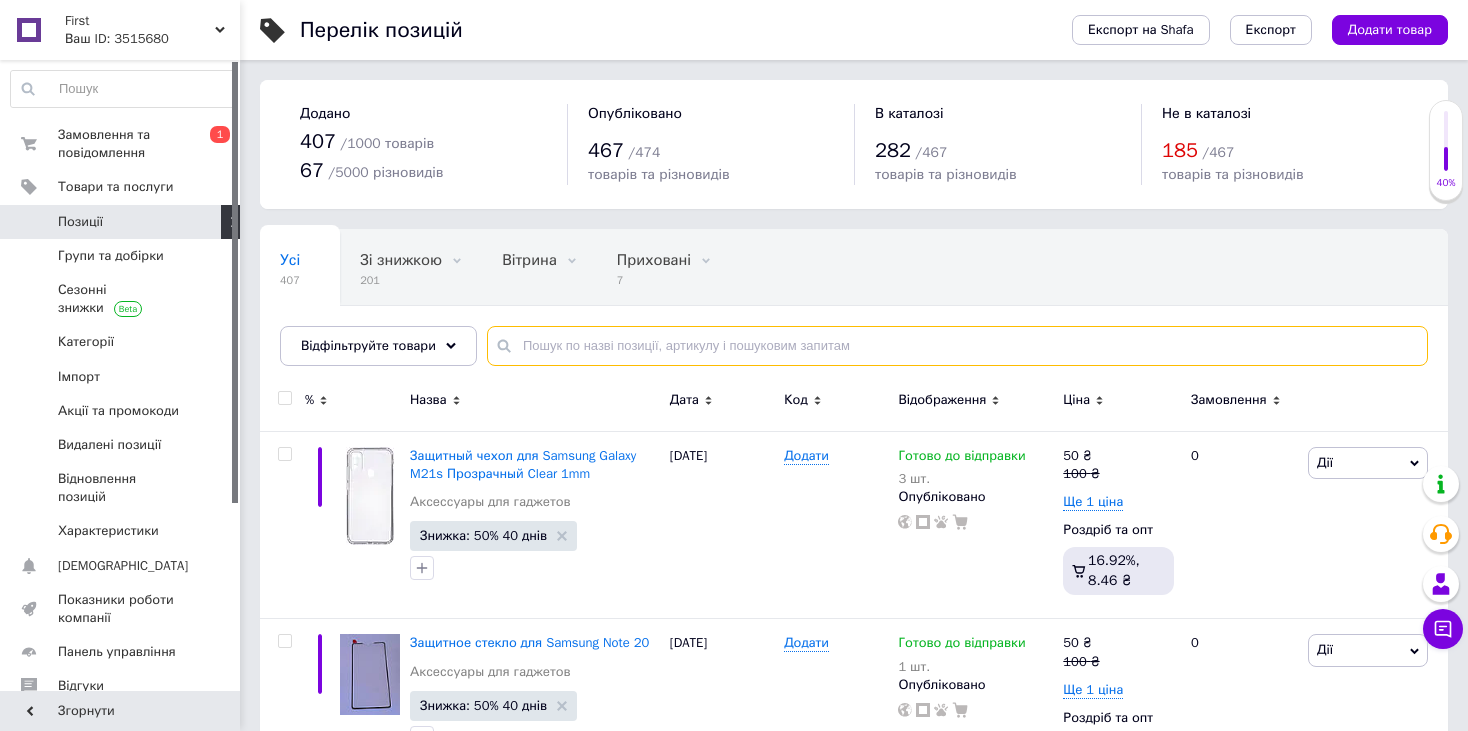click at bounding box center (957, 346) 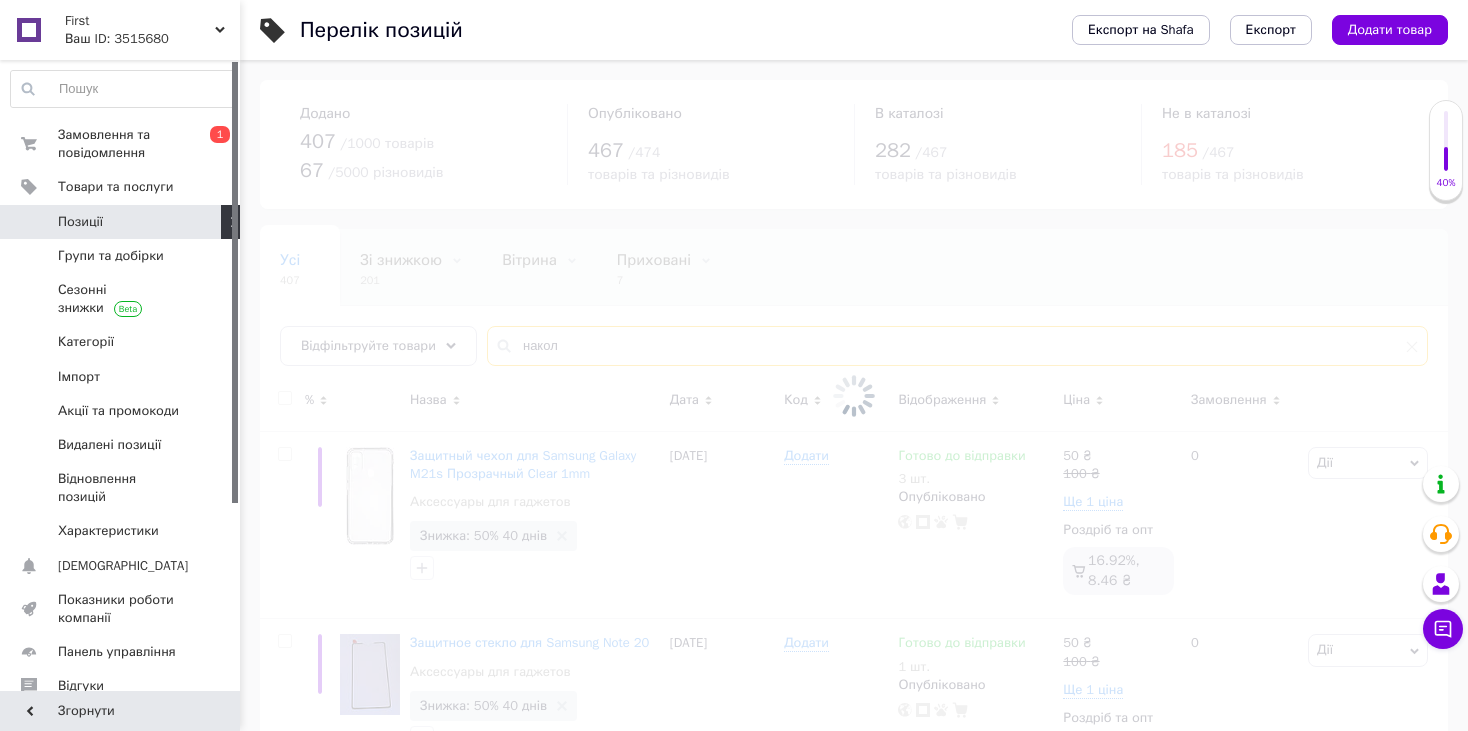 type on "накол" 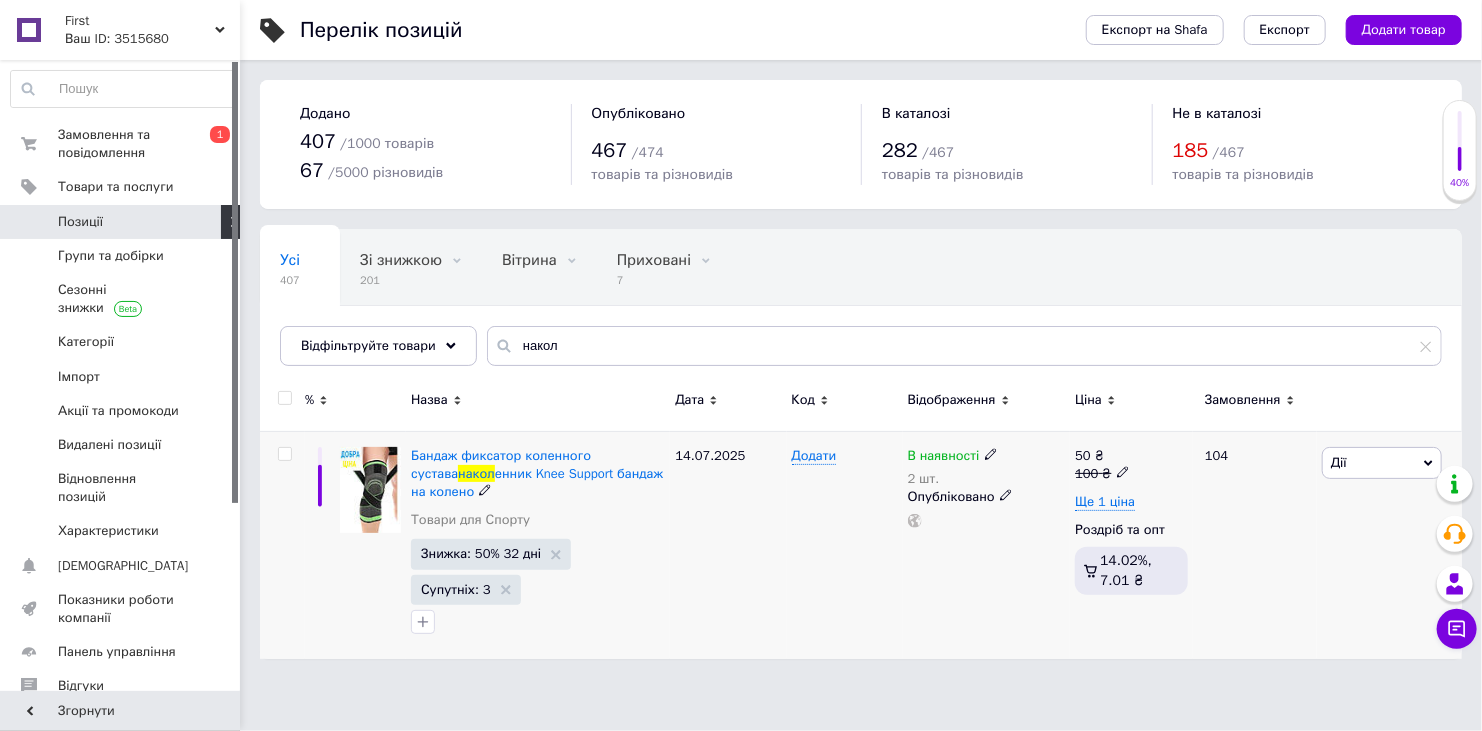 click 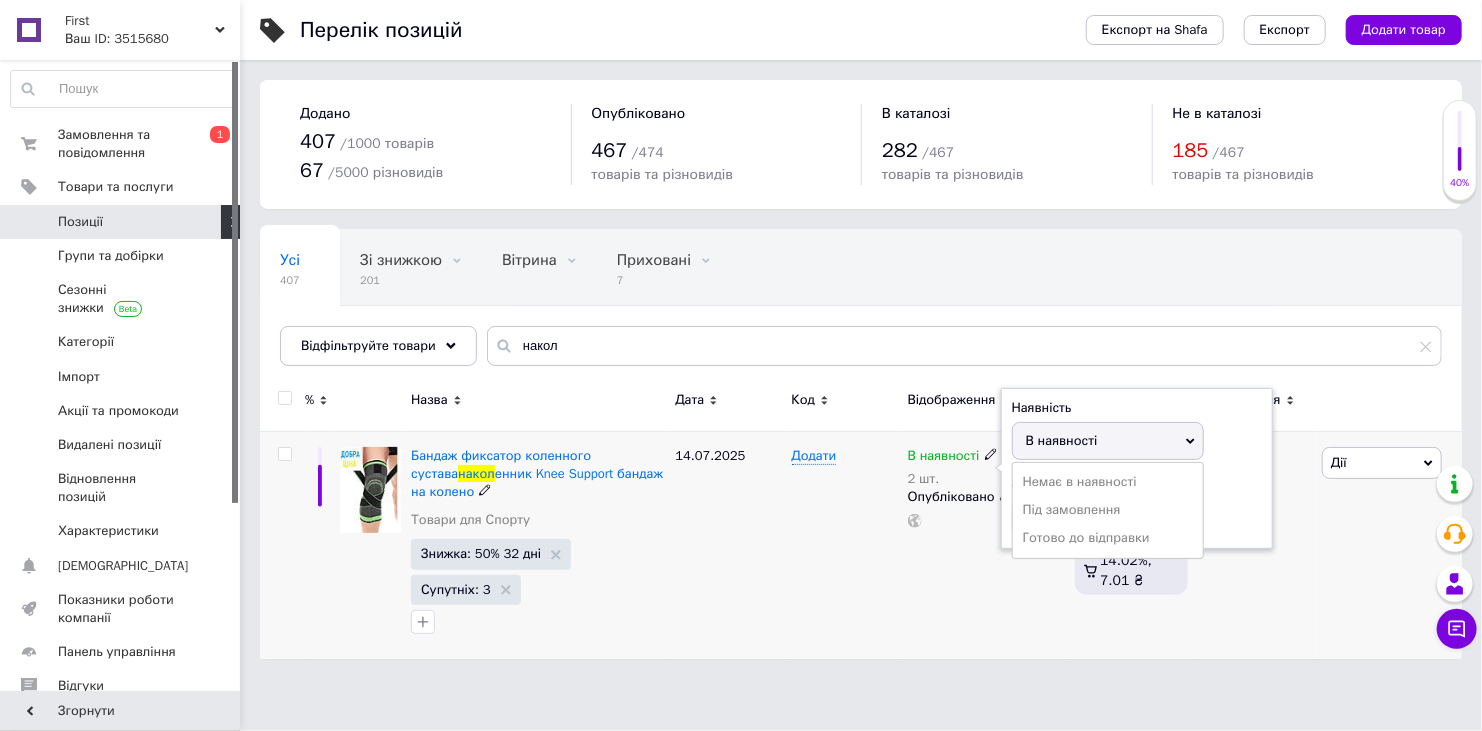 click on "Залишки 2 шт." at bounding box center (1137, 506) 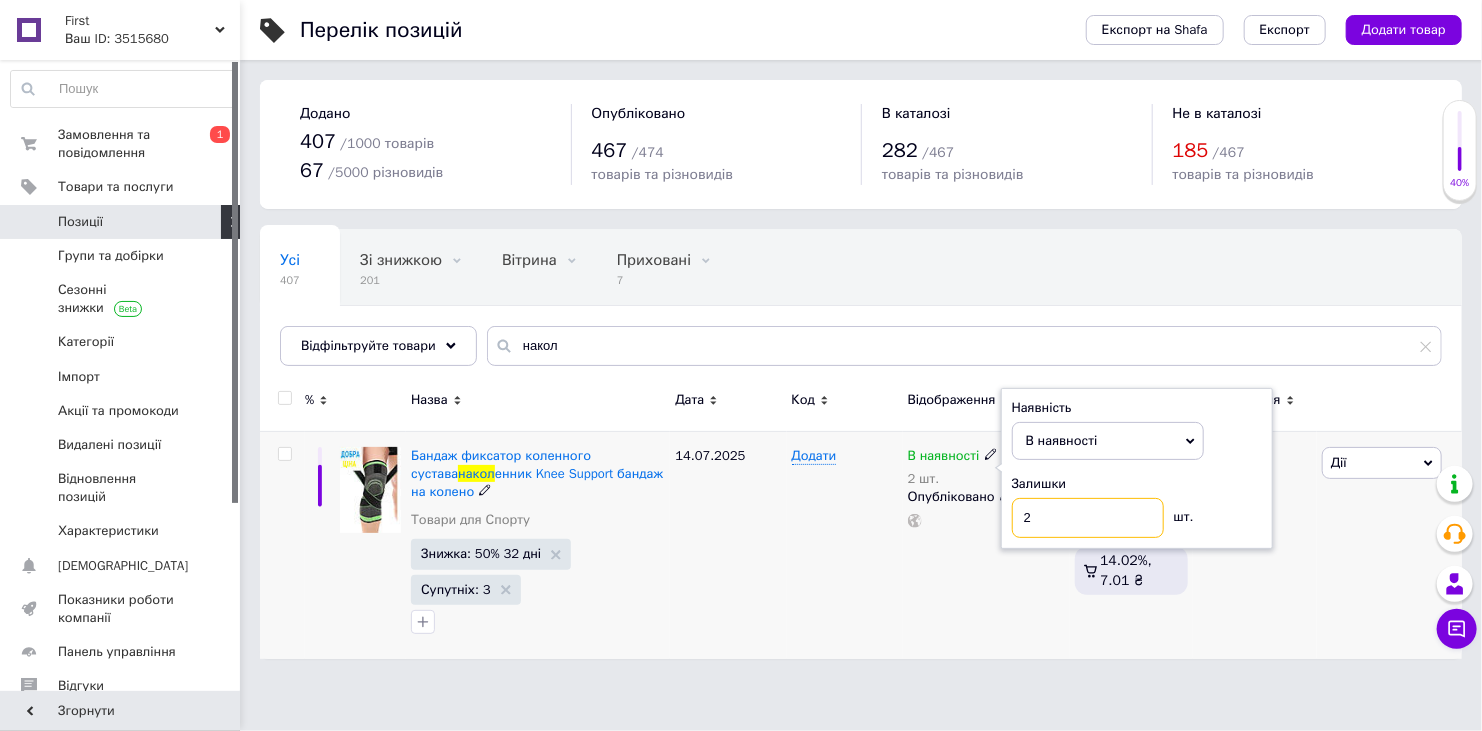 drag, startPoint x: 1039, startPoint y: 523, endPoint x: 1007, endPoint y: 518, distance: 32.38827 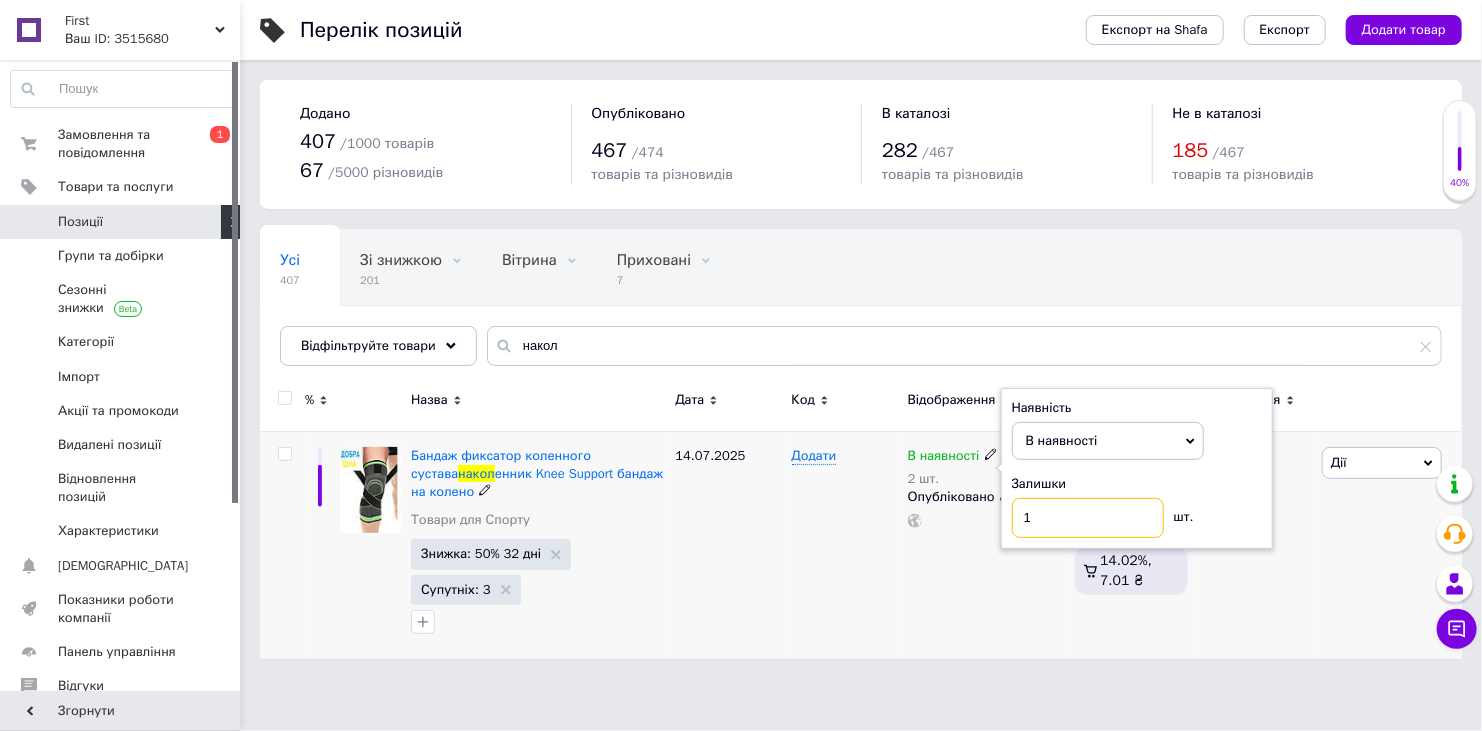 type on "1" 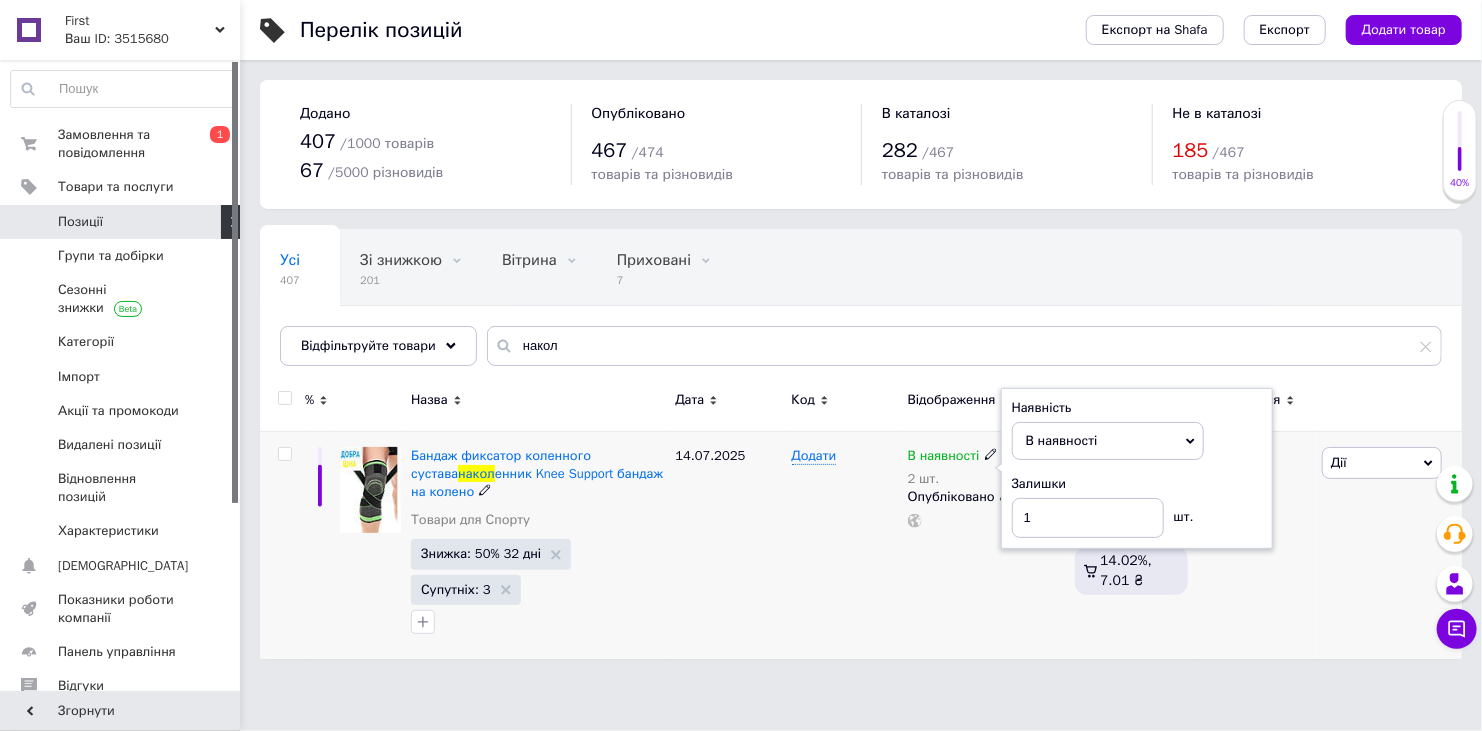 click on "В наявності 2 шт. Наявність В наявності Немає в наявності Під замовлення [PERSON_NAME] до відправки Залишки 1 шт. Опубліковано" at bounding box center [987, 545] 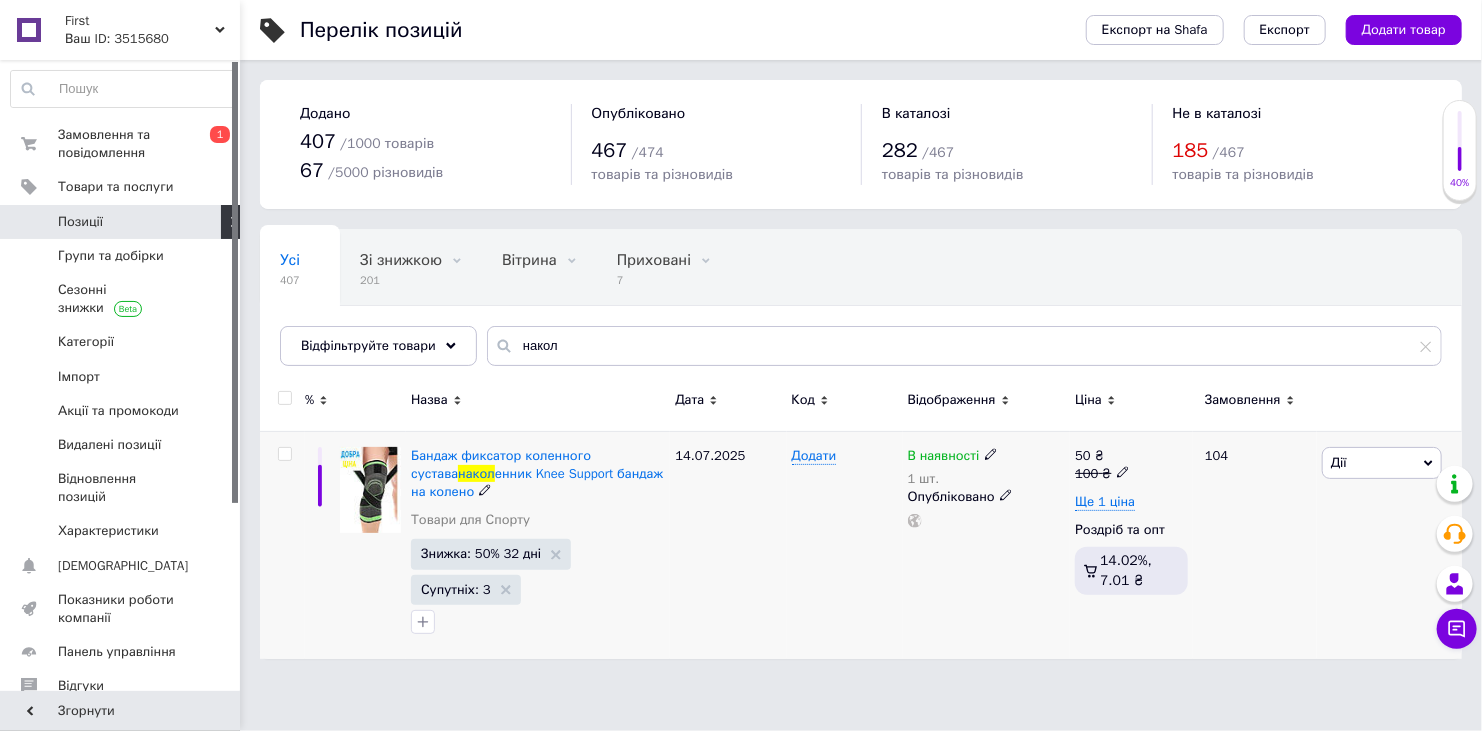 click 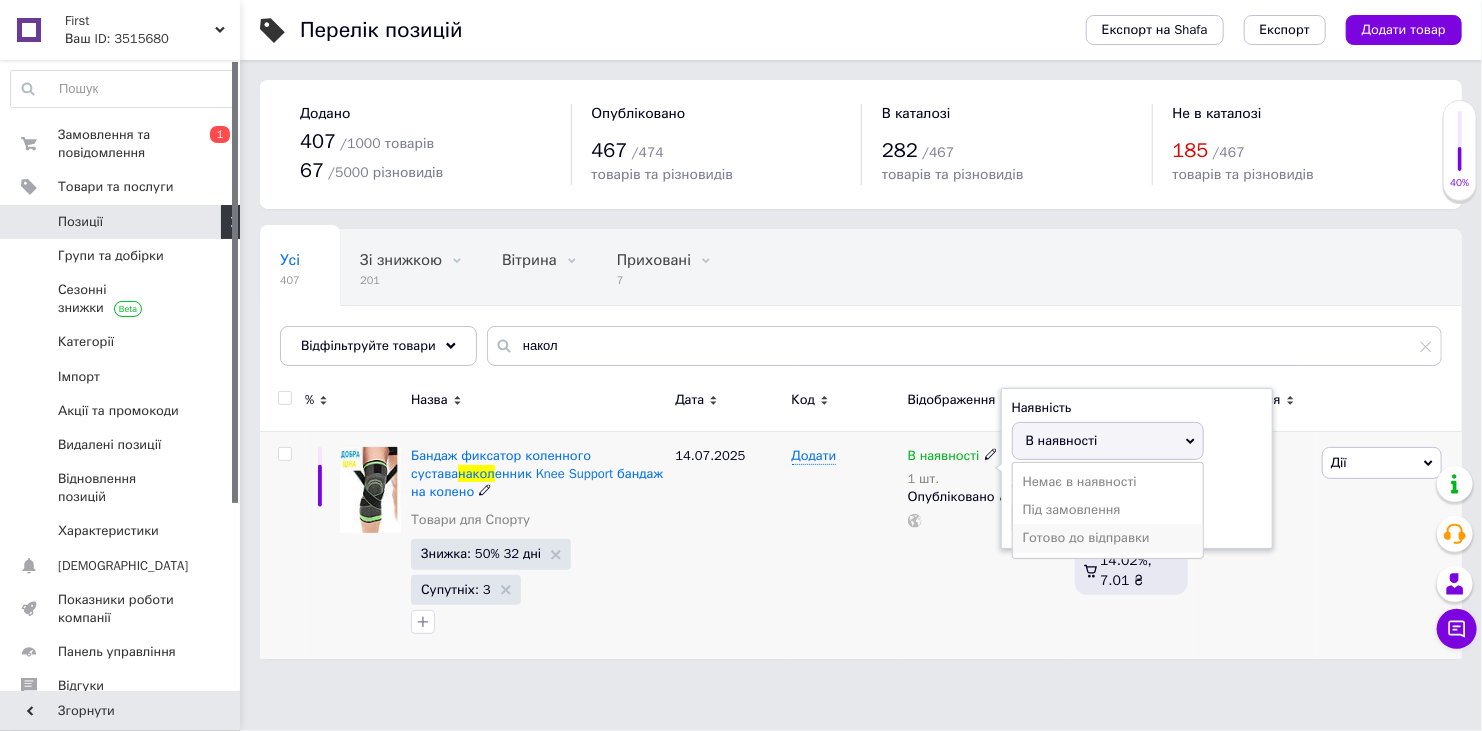 click on "Готово до відправки" at bounding box center [1108, 538] 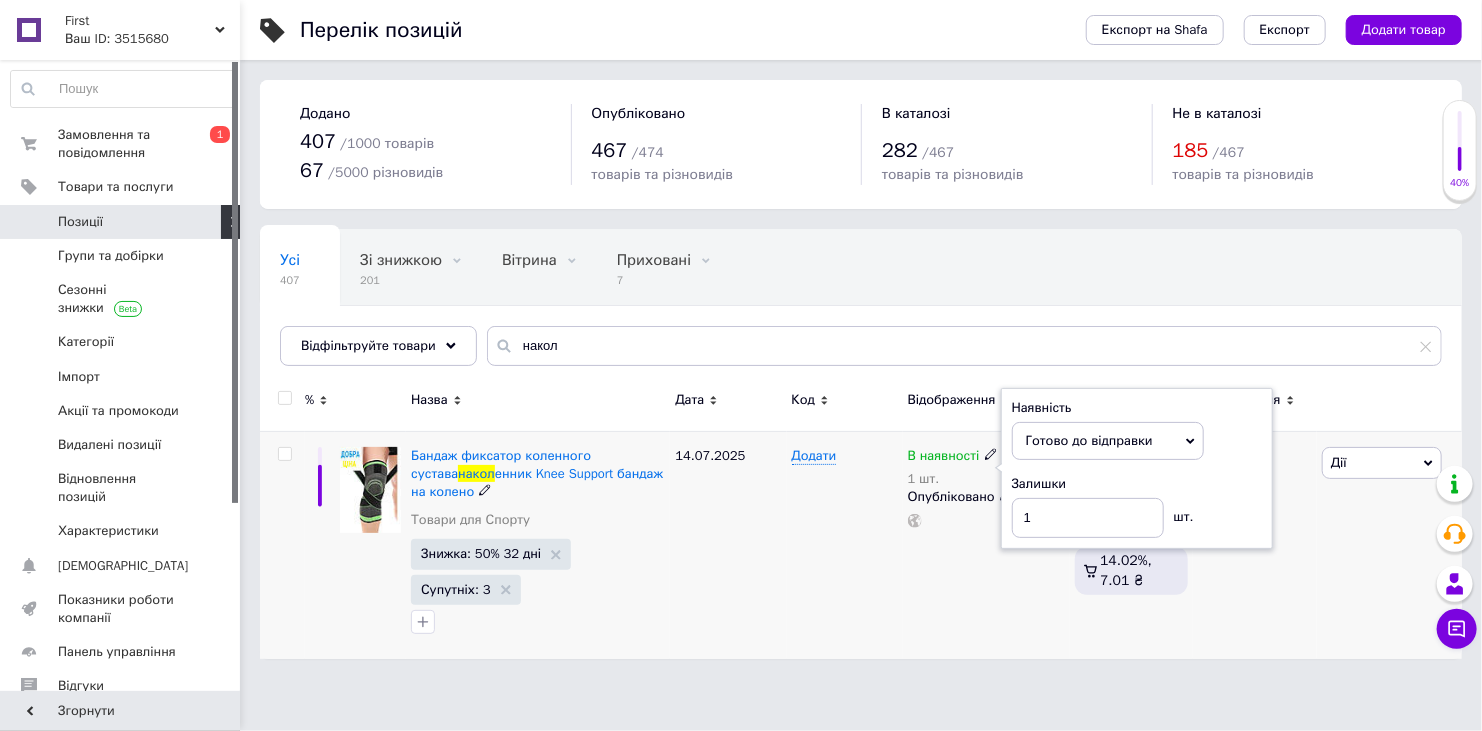click on "В наявності 1 шт. Наявність [PERSON_NAME] до відправки В наявності Немає в наявності Під замовлення Залишки 1 шт. Опубліковано" at bounding box center (987, 545) 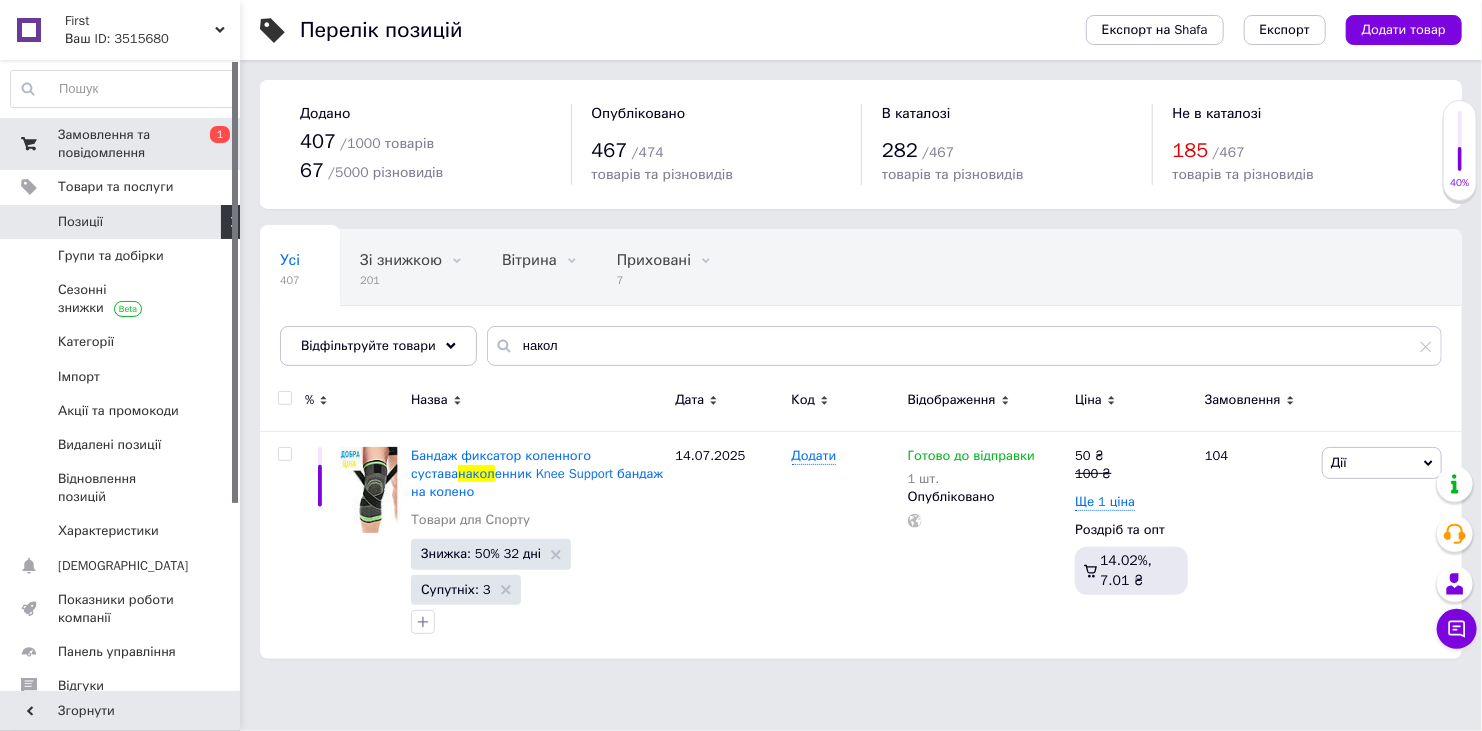 click on "Замовлення та повідомлення" at bounding box center [121, 144] 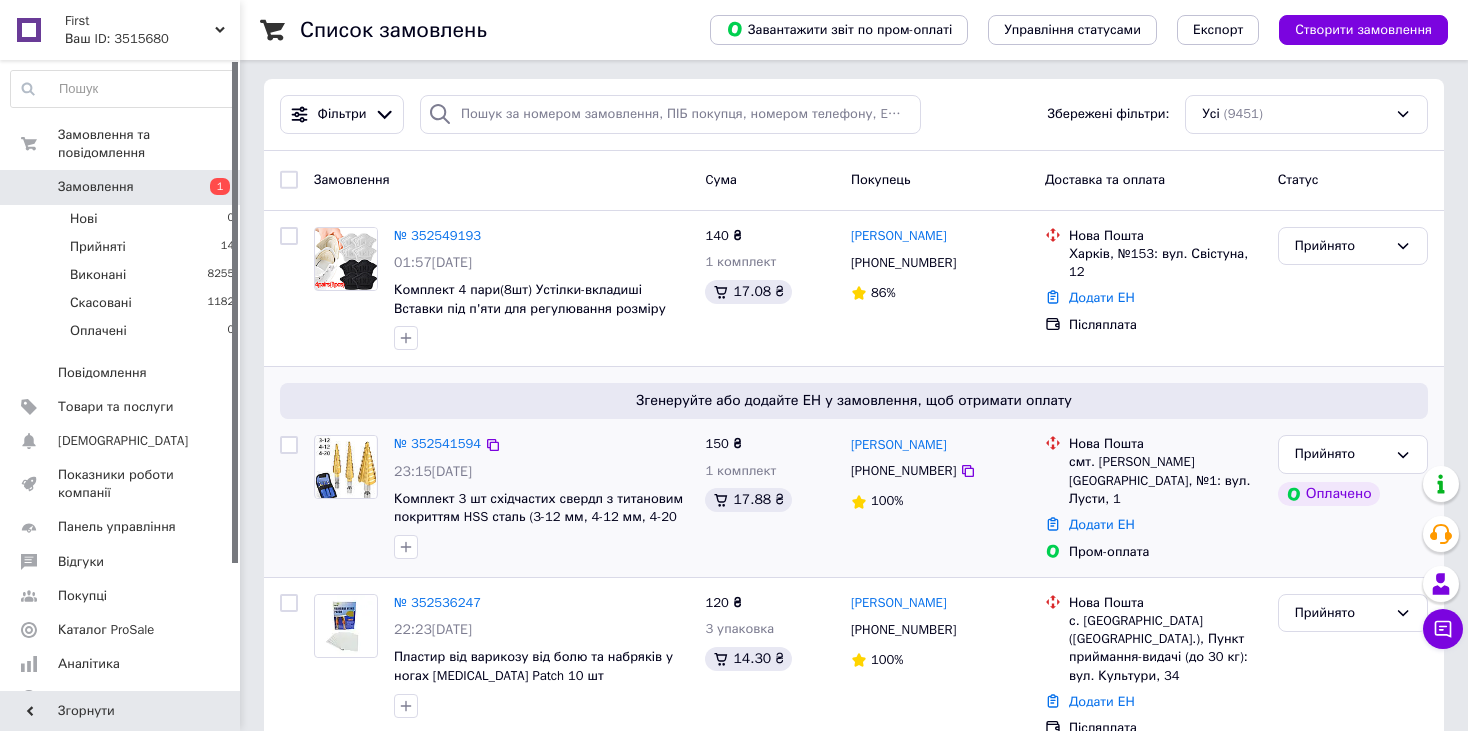 scroll, scrollTop: 0, scrollLeft: 0, axis: both 